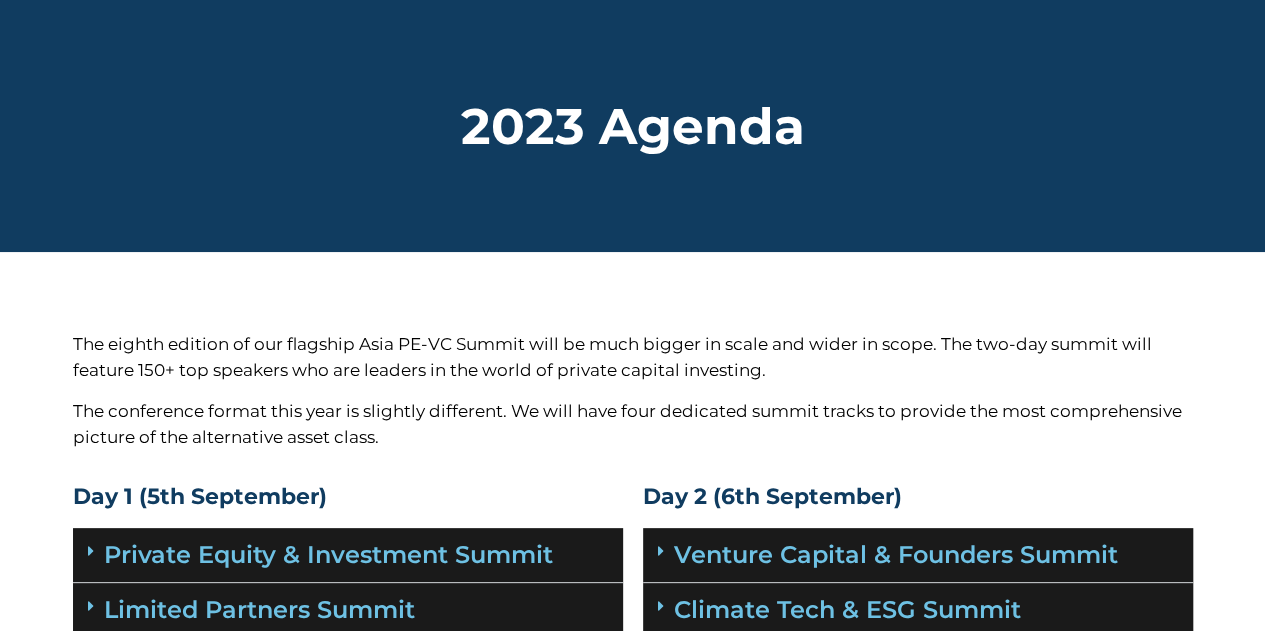 scroll, scrollTop: 0, scrollLeft: 0, axis: both 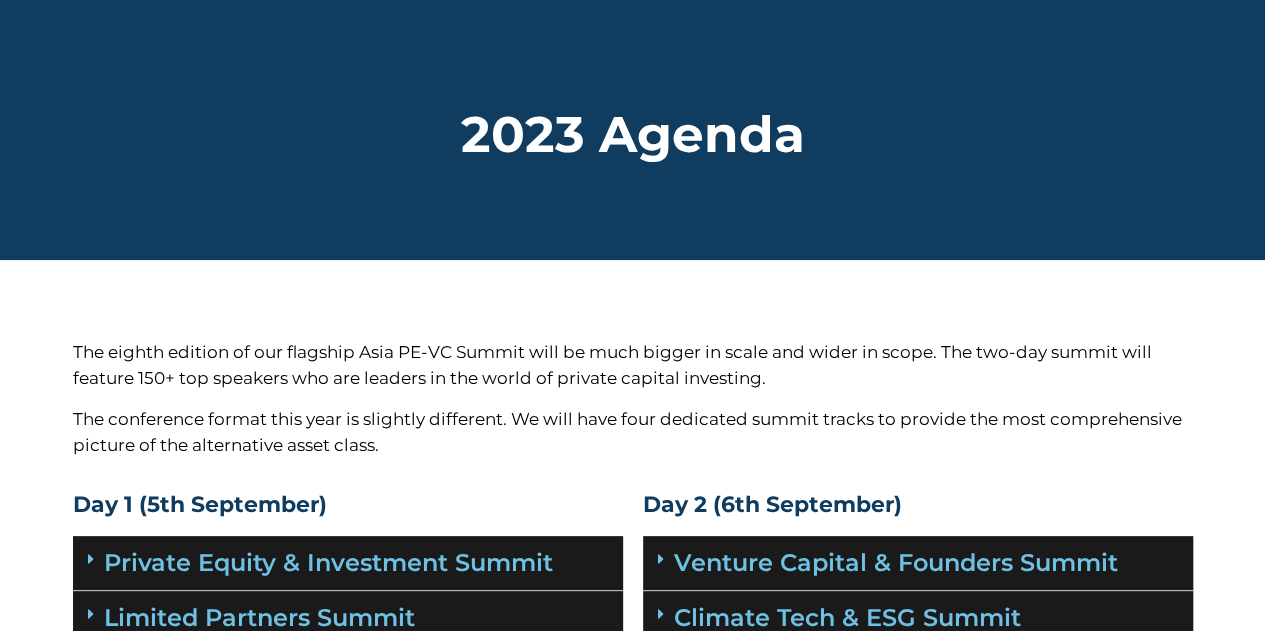 click on "2023 Agenda" at bounding box center (633, 130) 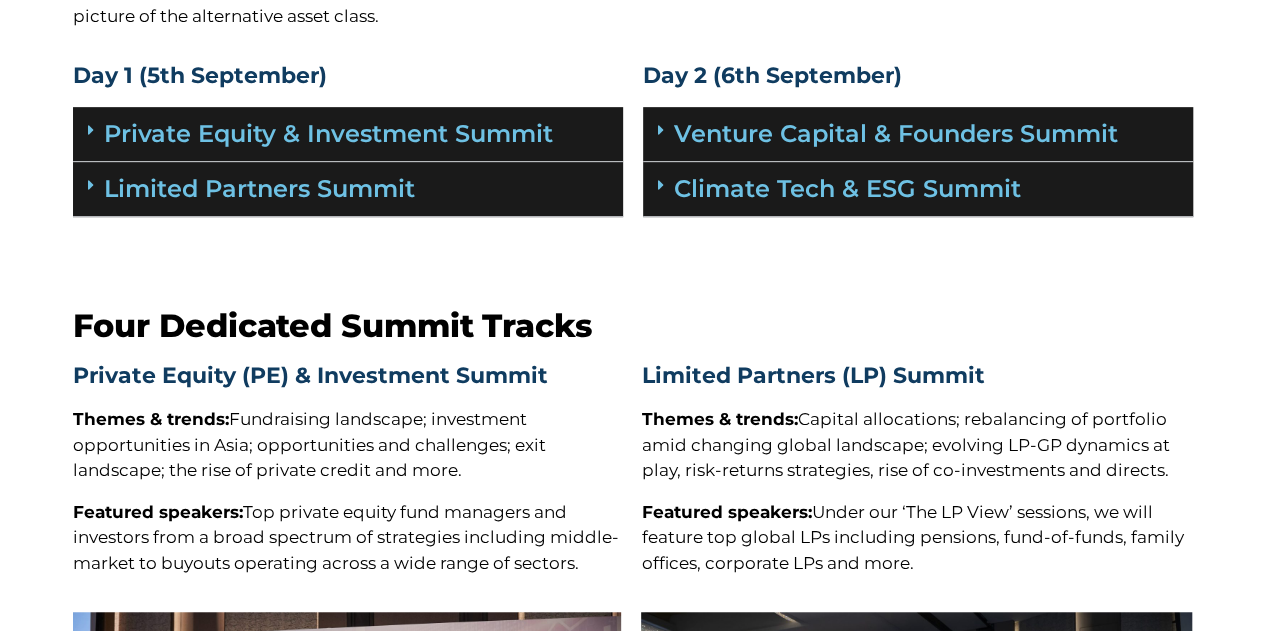 scroll, scrollTop: 0, scrollLeft: 0, axis: both 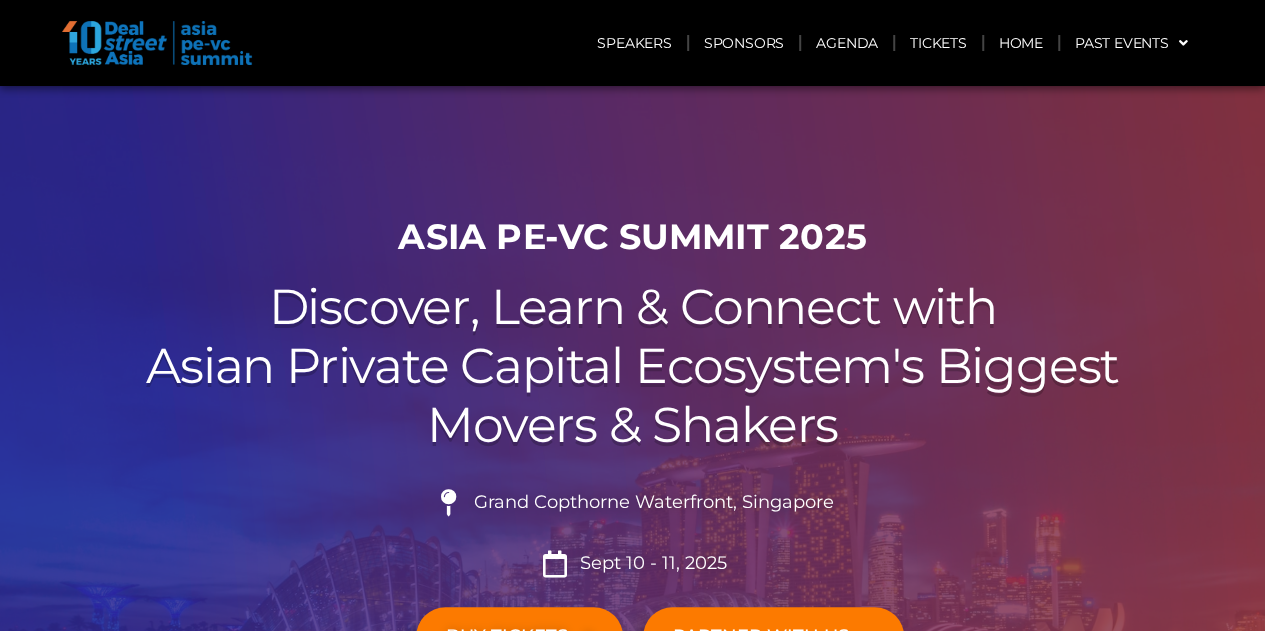 click at bounding box center [157, 43] 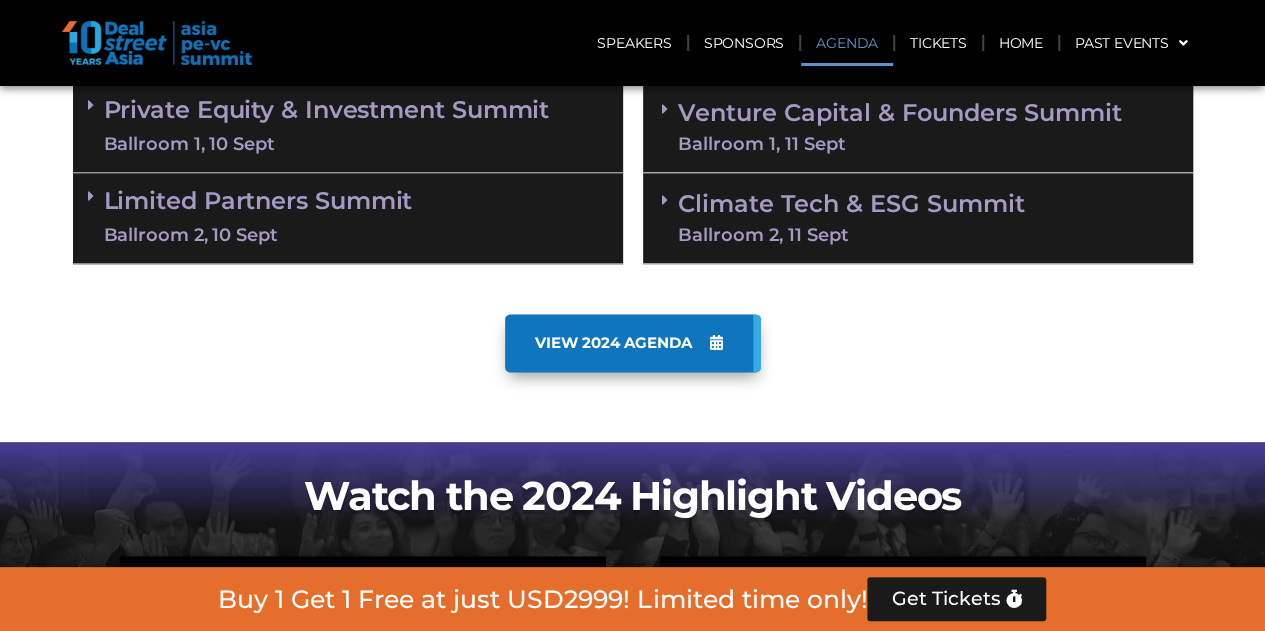 scroll, scrollTop: 1200, scrollLeft: 0, axis: vertical 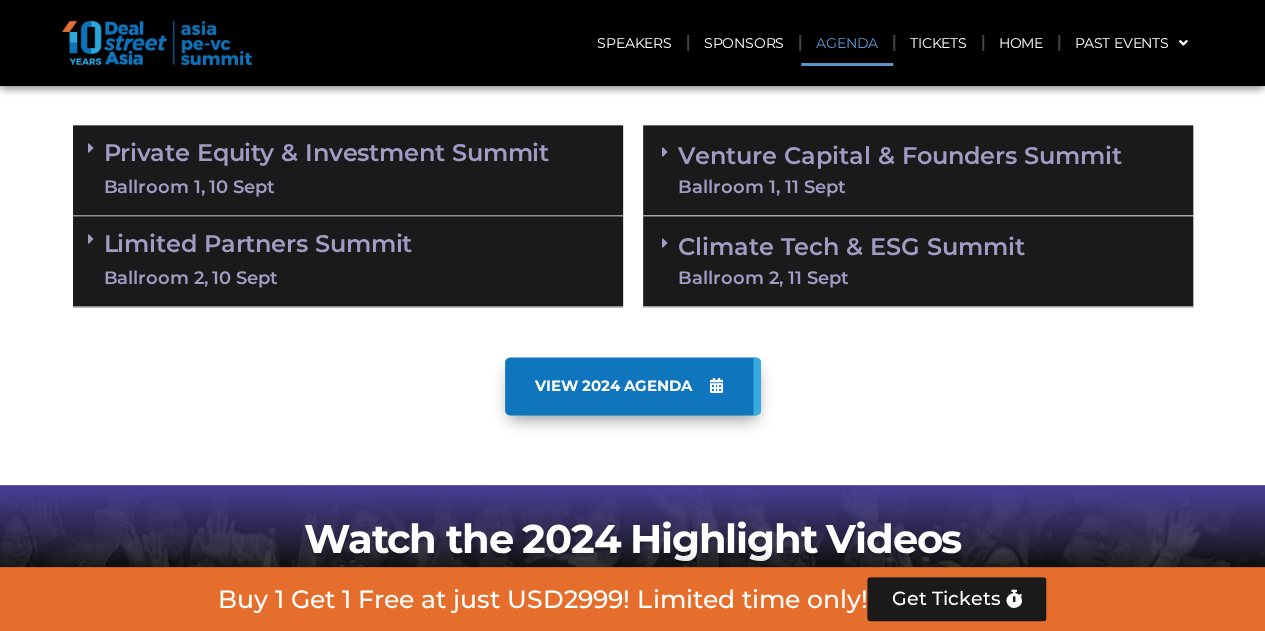 click on "Ballroom 2, 11 Sept" at bounding box center [926, 278] 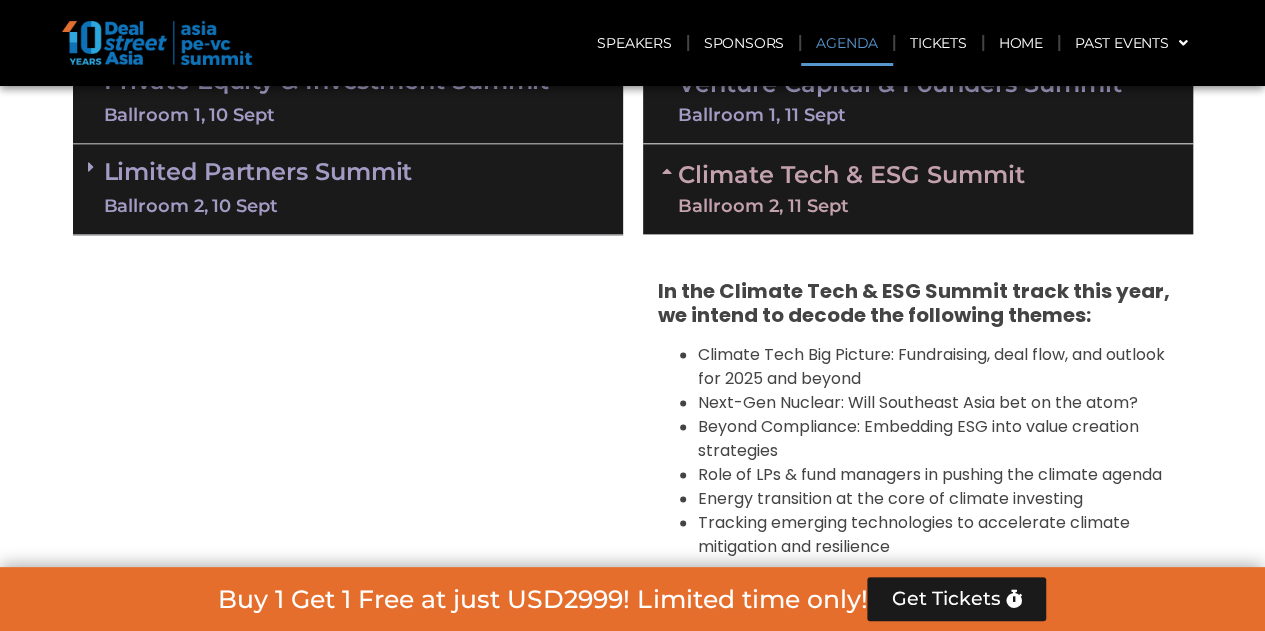 scroll, scrollTop: 1300, scrollLeft: 0, axis: vertical 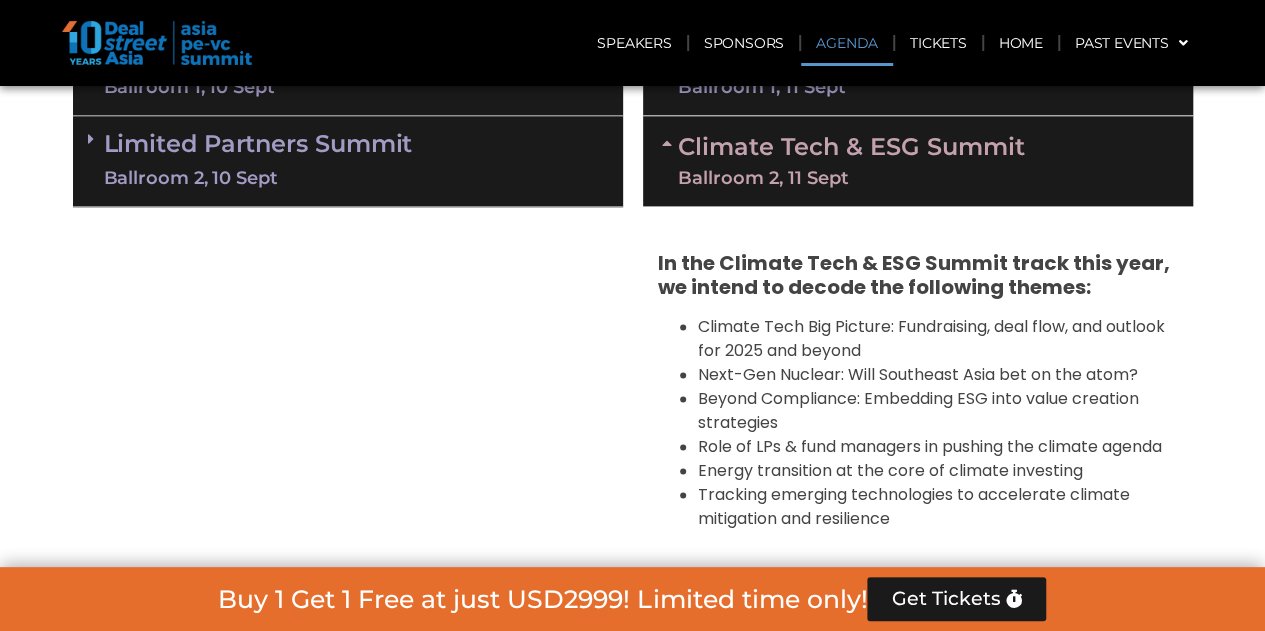 drag, startPoint x: 618, startPoint y: 397, endPoint x: 723, endPoint y: 318, distance: 131.40015 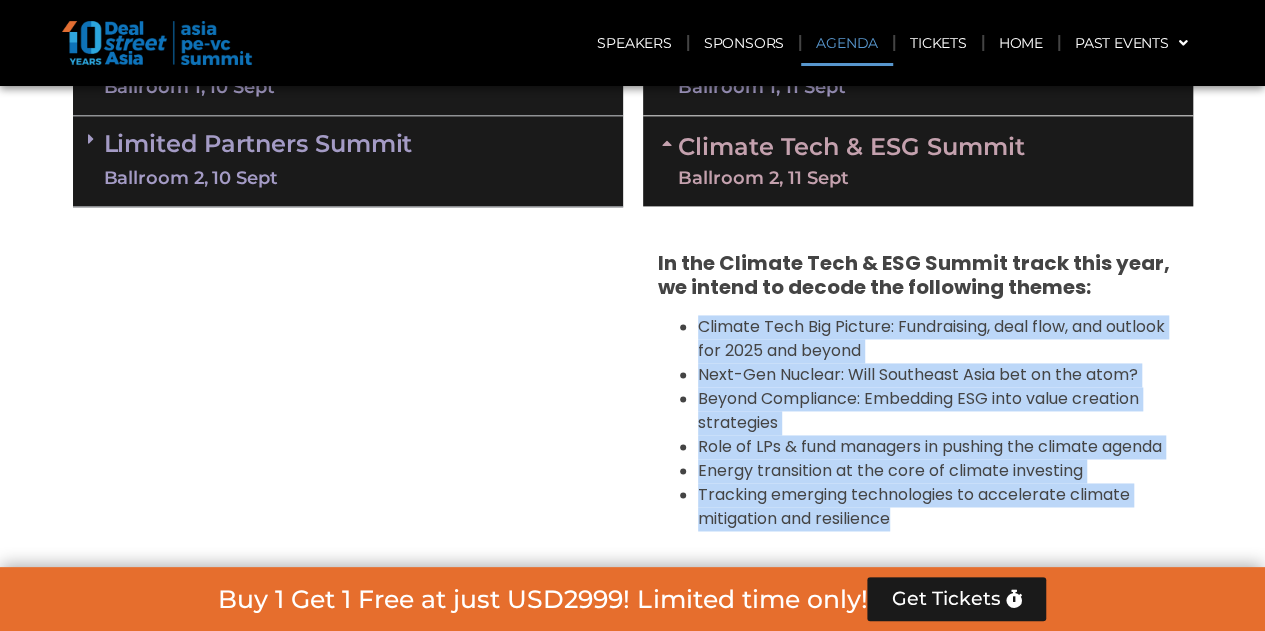 drag, startPoint x: 694, startPoint y: 324, endPoint x: 938, endPoint y: 515, distance: 309.8661 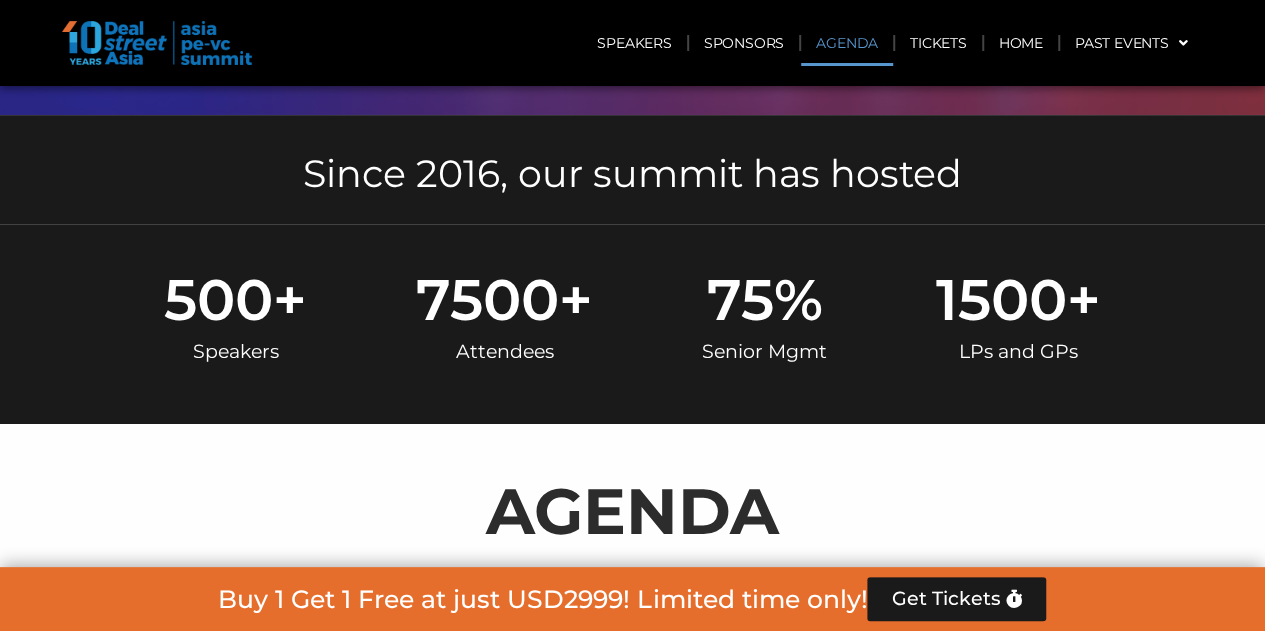 click on "Agenda" 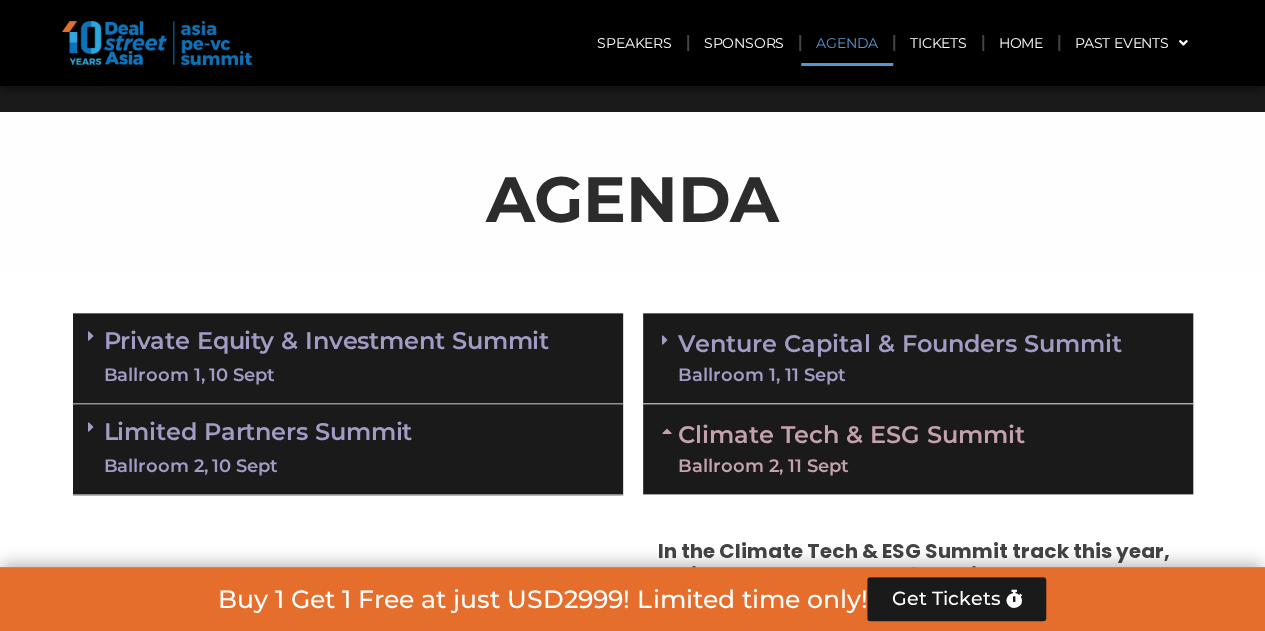 scroll, scrollTop: 1046, scrollLeft: 0, axis: vertical 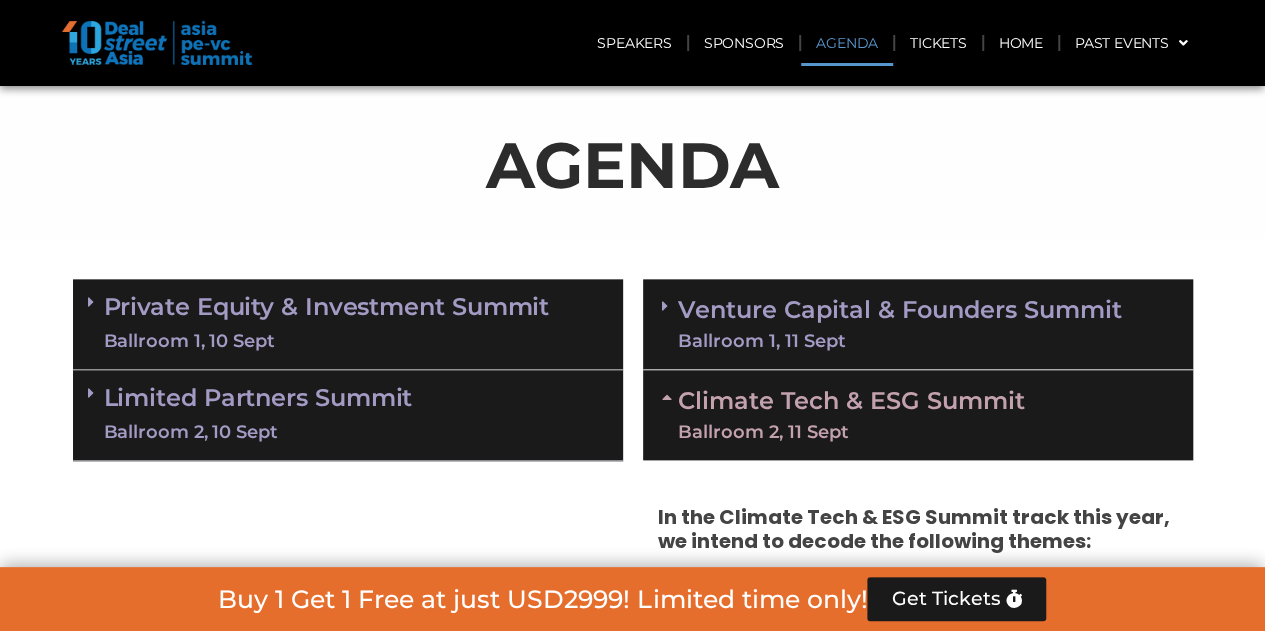 click on "Agenda" 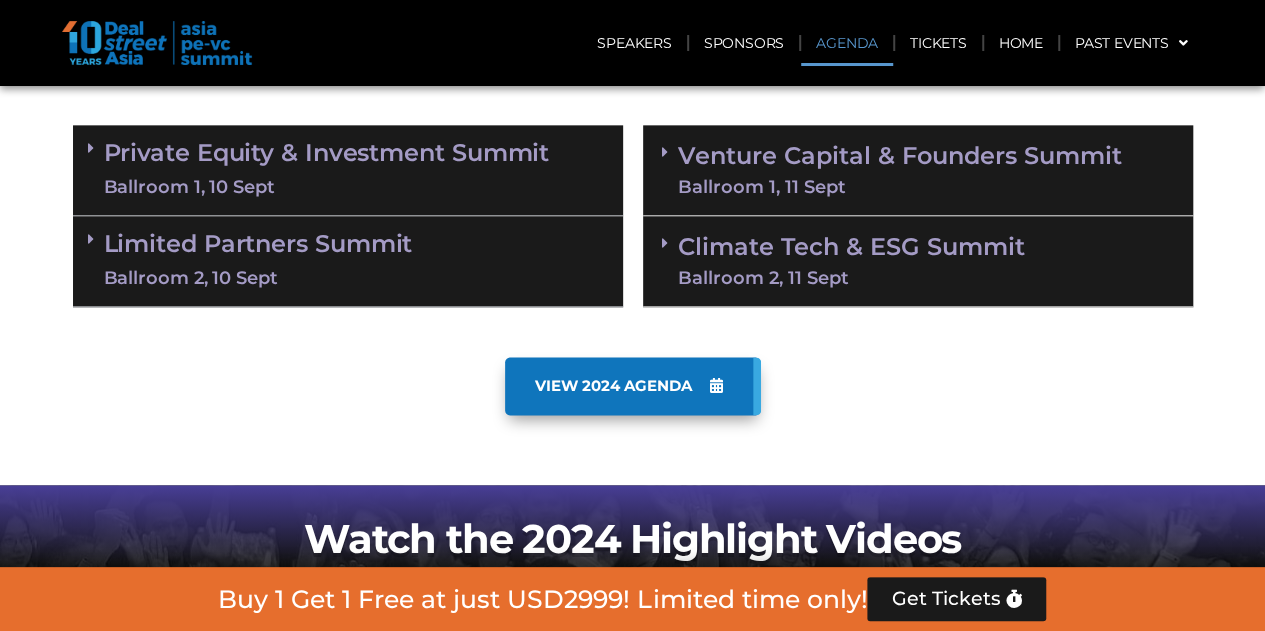 click on "[CITY] [DATE]" at bounding box center [918, 259] 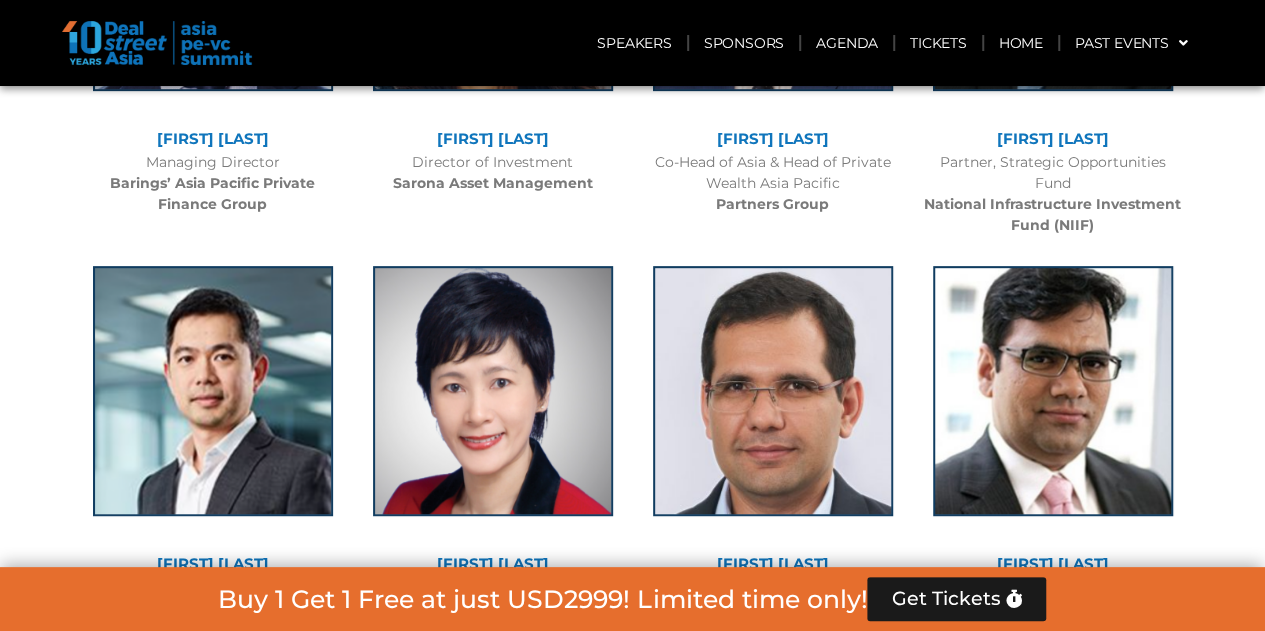 scroll, scrollTop: 4200, scrollLeft: 0, axis: vertical 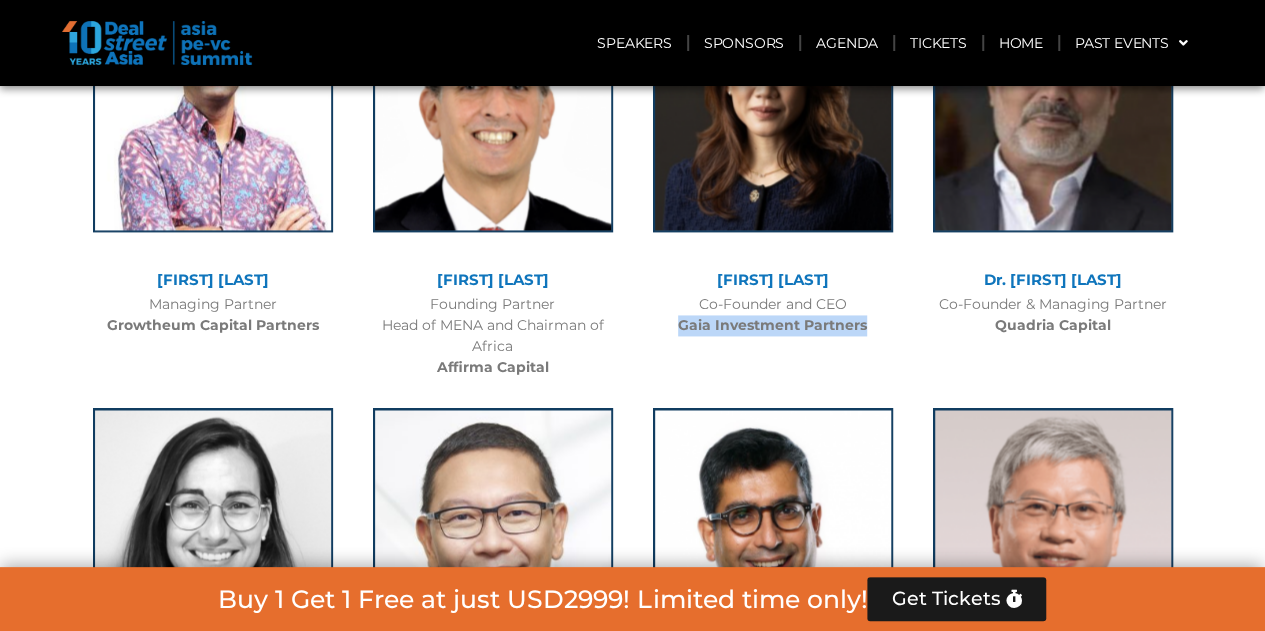 drag, startPoint x: 677, startPoint y: 324, endPoint x: 867, endPoint y: 315, distance: 190.21304 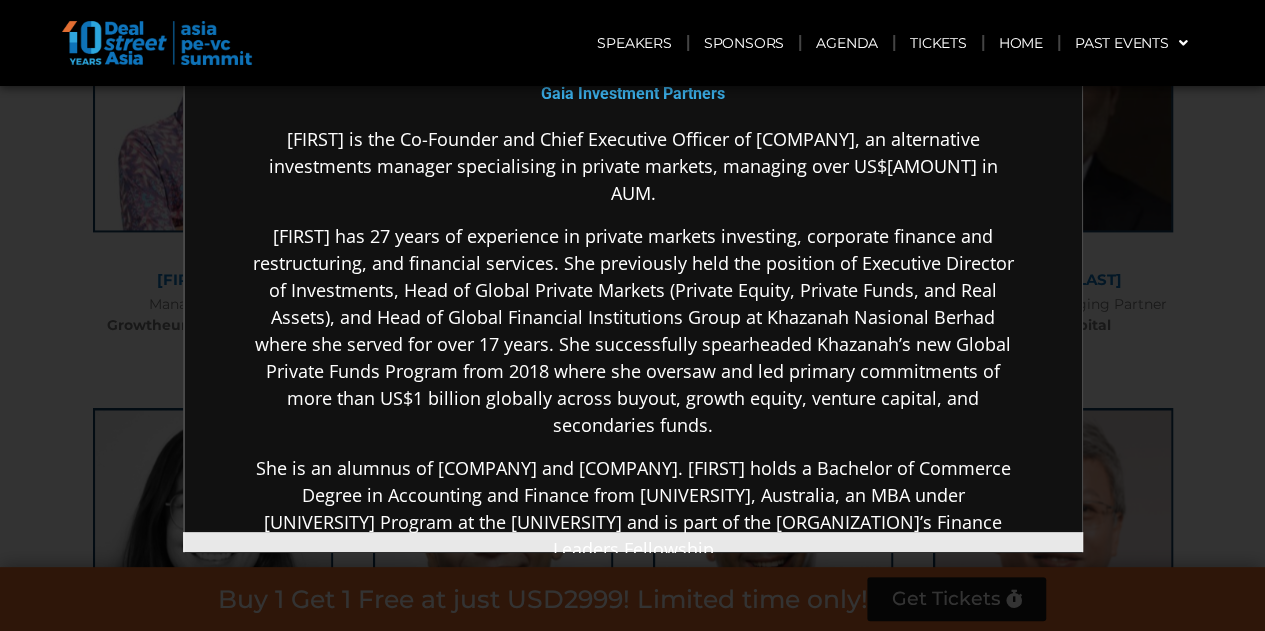 scroll, scrollTop: 200, scrollLeft: 0, axis: vertical 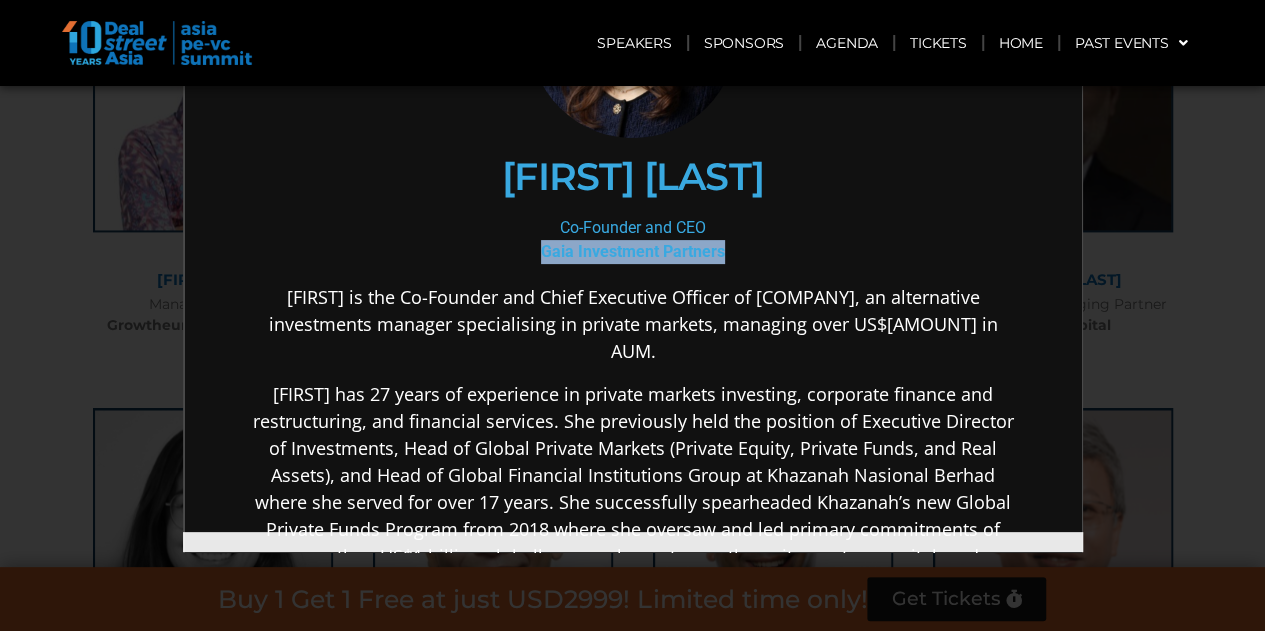 drag, startPoint x: 522, startPoint y: 257, endPoint x: 727, endPoint y: 243, distance: 205.4775 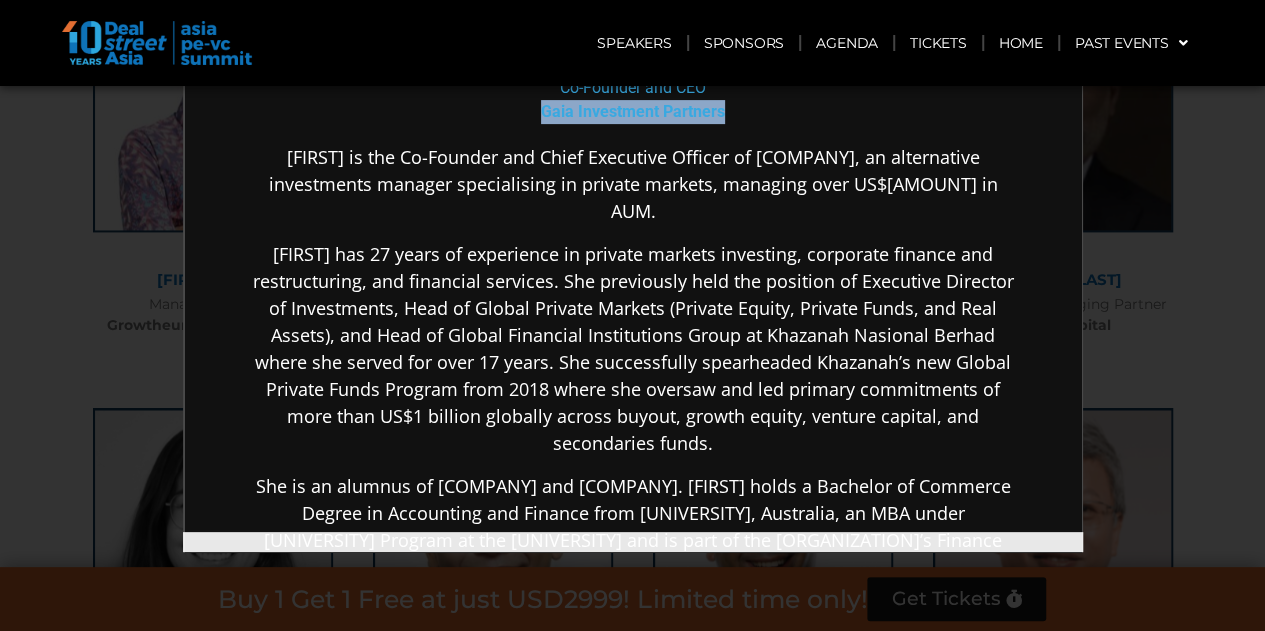 scroll, scrollTop: 500, scrollLeft: 0, axis: vertical 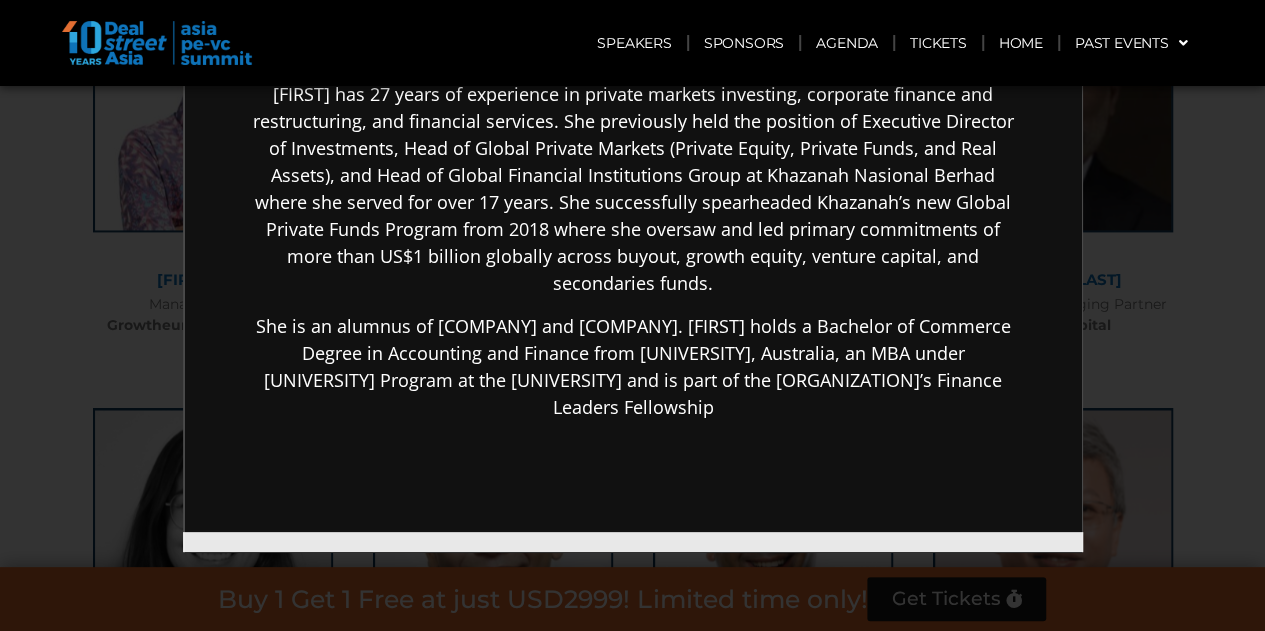 click on "×" at bounding box center (632, 315) 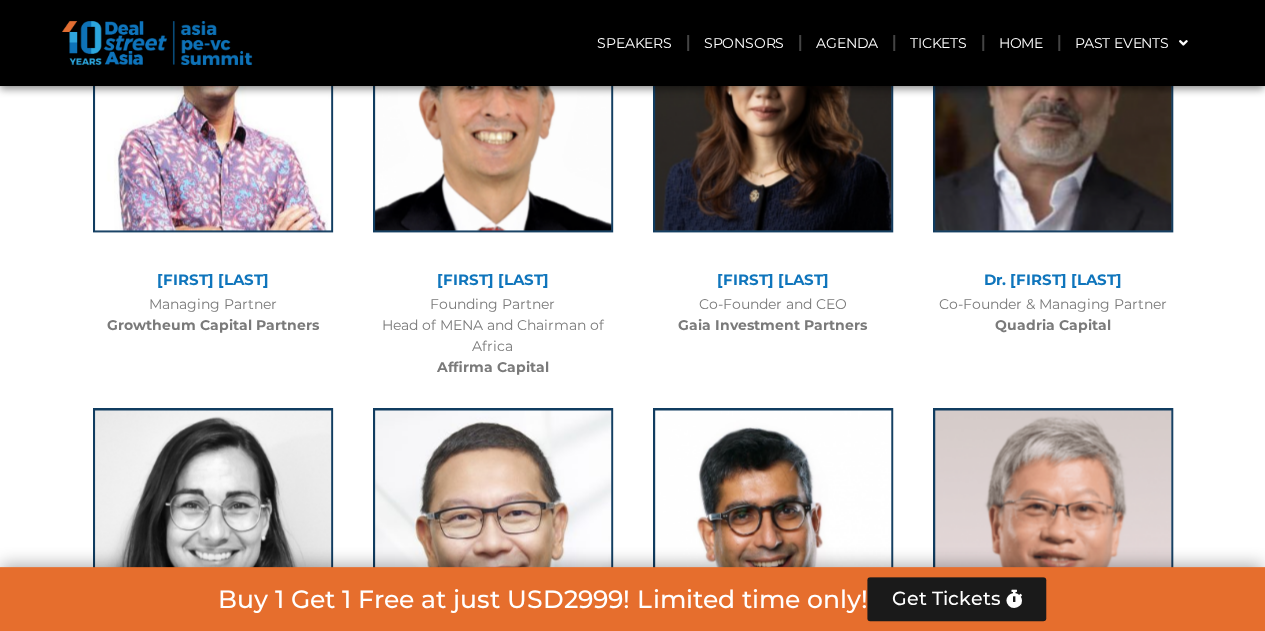 scroll, scrollTop: 5400, scrollLeft: 0, axis: vertical 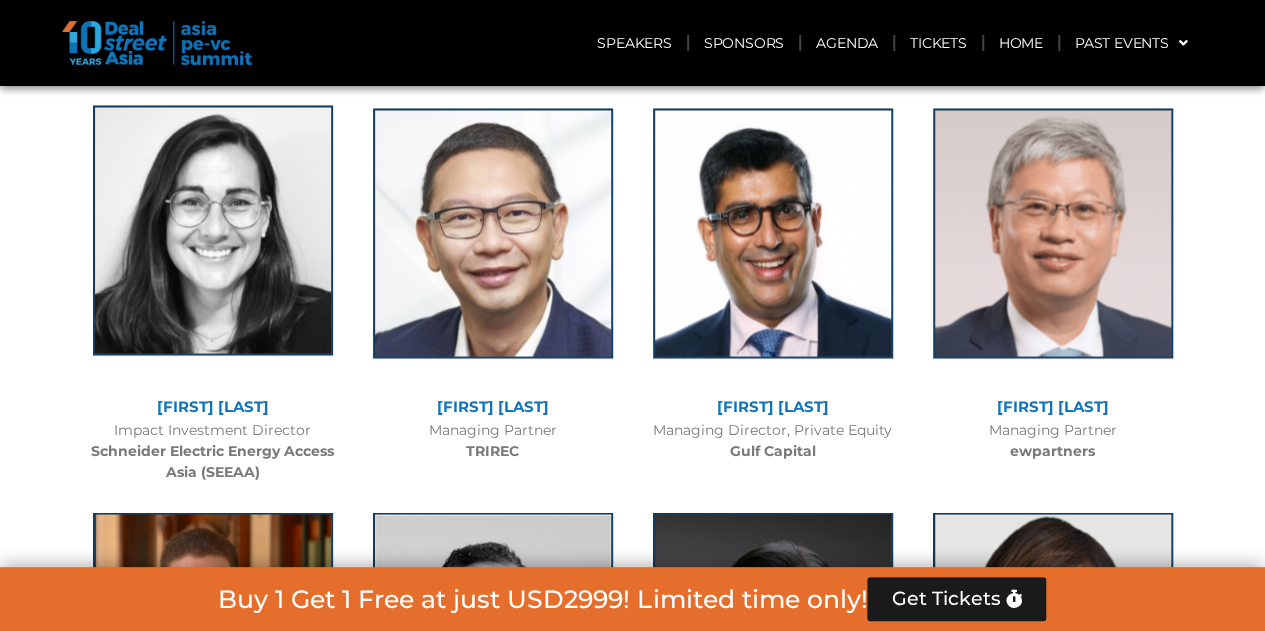 click 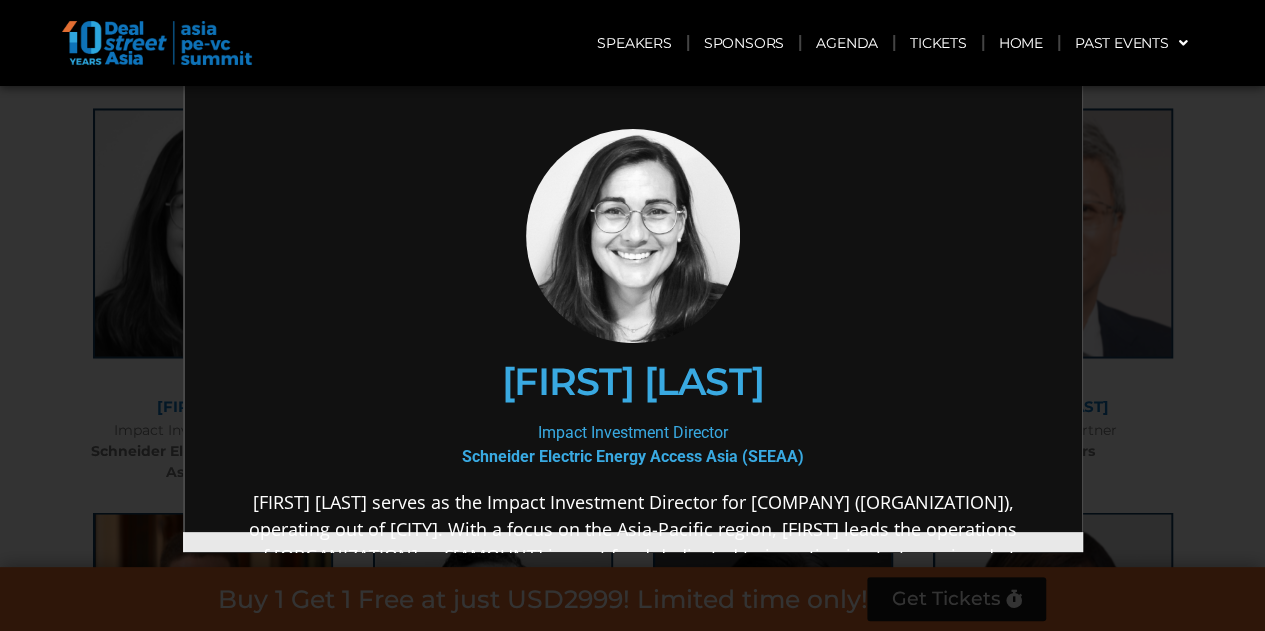 scroll, scrollTop: 200, scrollLeft: 0, axis: vertical 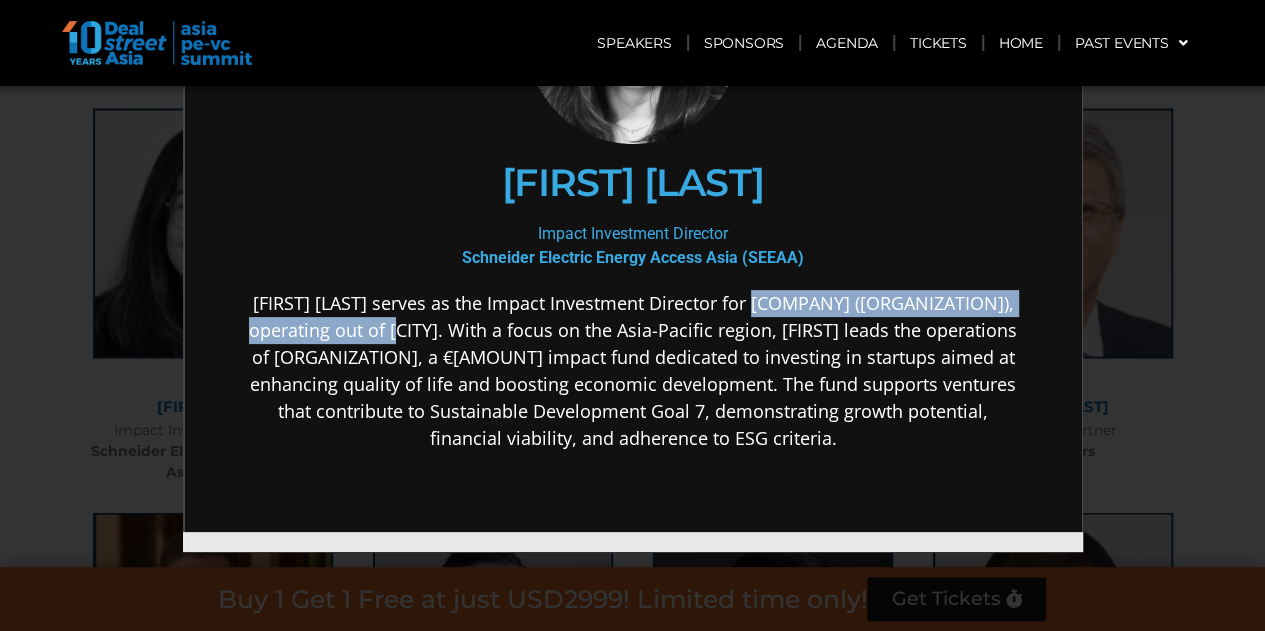 drag, startPoint x: 767, startPoint y: 300, endPoint x: 420, endPoint y: 316, distance: 347.36868 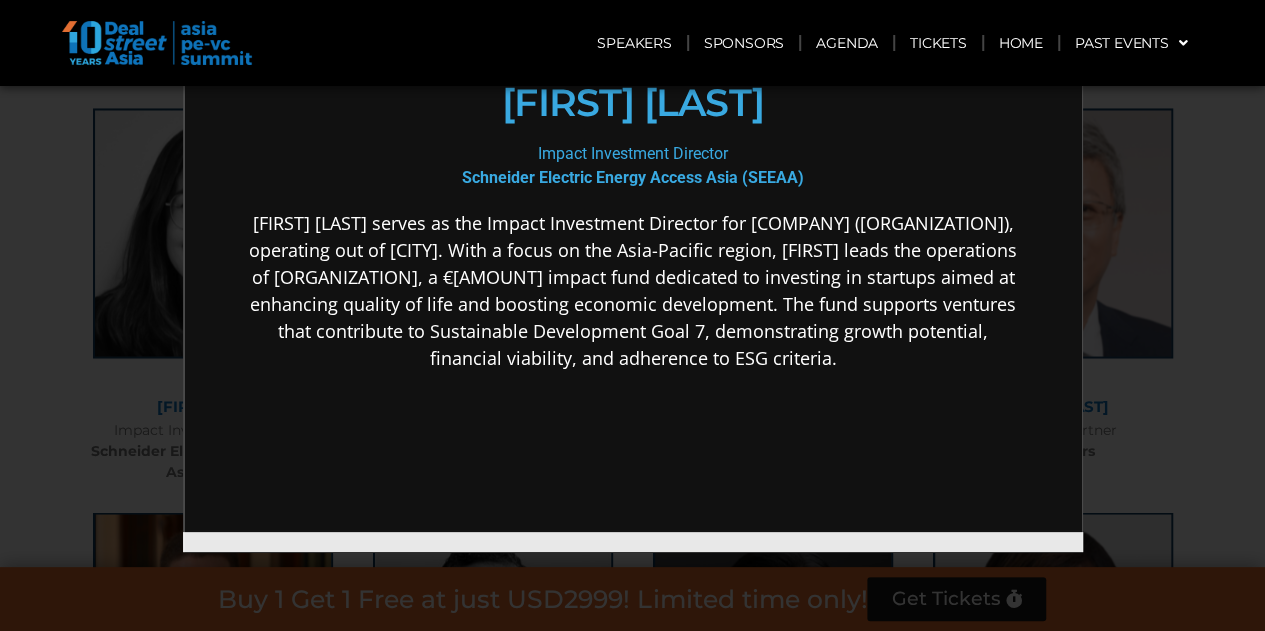 click on "Leslie Zambelli serves as the Impact Investment Director for Schneider Electric Energy Access Asia (SEEAA), operating out of Singapore. With a focus on the Asia-Pacific region, Leslie leads the operations of SEEAA, a €20.9 million impact fund dedicated to investing in startups aimed at enhancing quality of life and boosting economic development. The fund supports ventures that contribute to Sustainable Development Goal 7, demonstrating growth potential, financial viability, and adherence to ESG criteria." at bounding box center [630, 289] 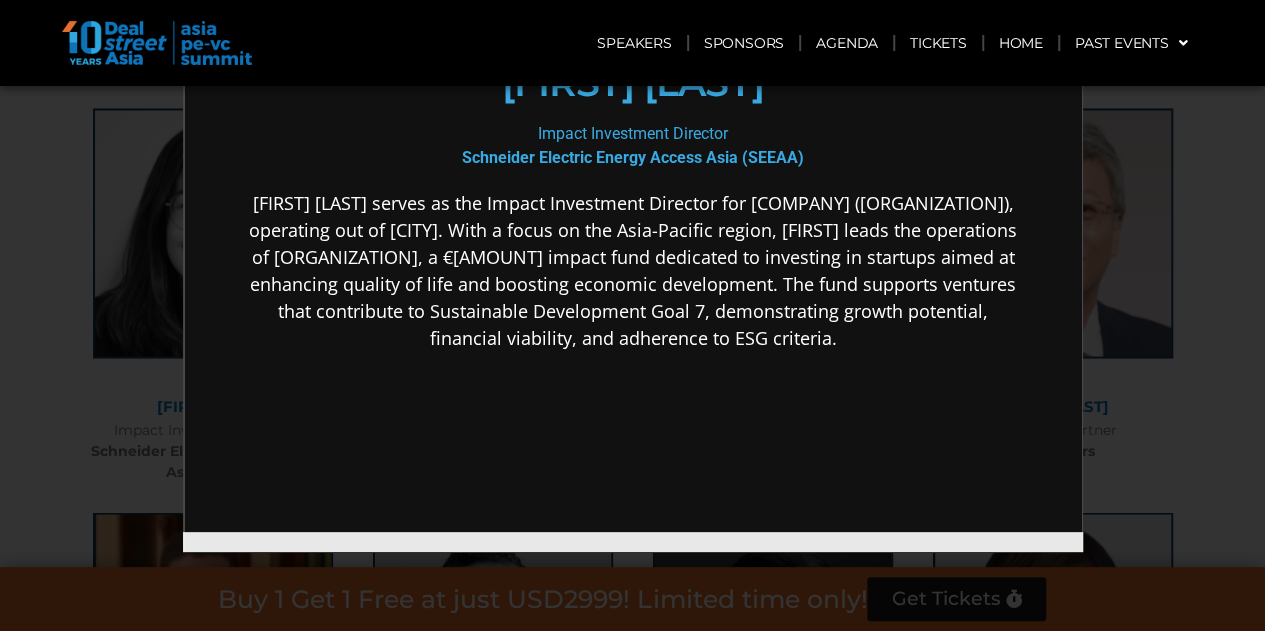 click on "Leslie Zambelli serves as the Impact Investment Director for Schneider Electric Energy Access Asia (SEEAA), operating out of Singapore. With a focus on the Asia-Pacific region, Leslie leads the operations of SEEAA, a €20.9 million impact fund dedicated to investing in startups aimed at enhancing quality of life and boosting economic development. The fund supports ventures that contribute to Sustainable Development Goal 7, demonstrating growth potential, financial viability, and adherence to ESG criteria." at bounding box center [630, 269] 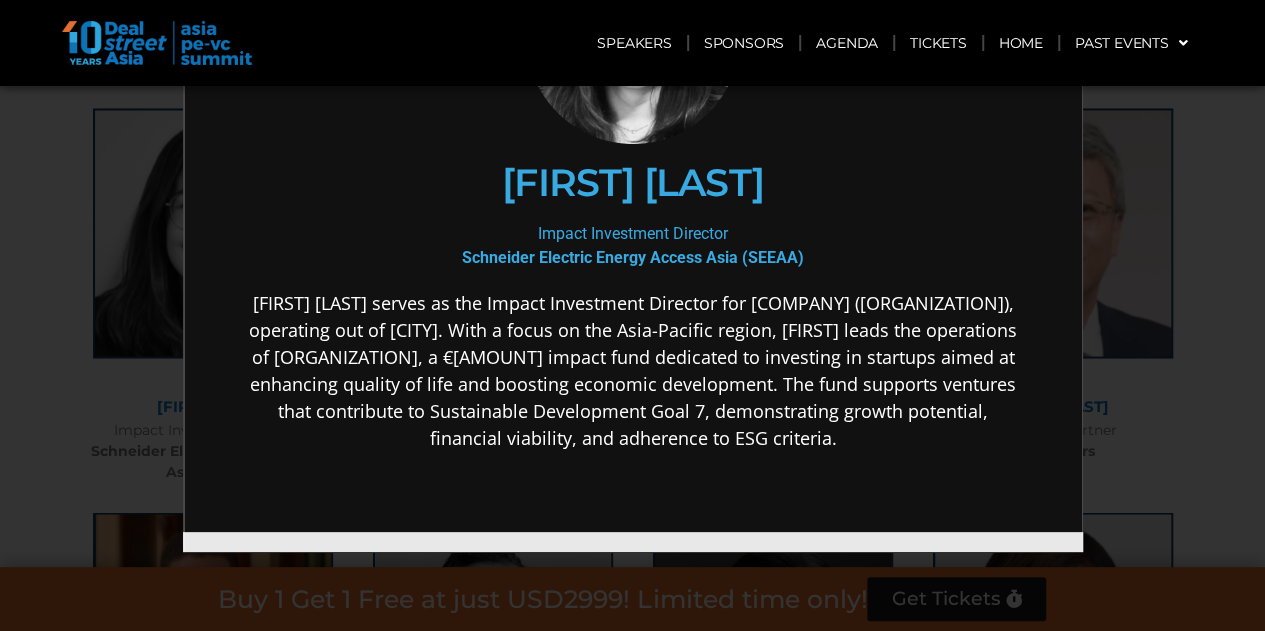 click on "Schneider Electric Energy Access Asia (SEEAA)" at bounding box center [630, 255] 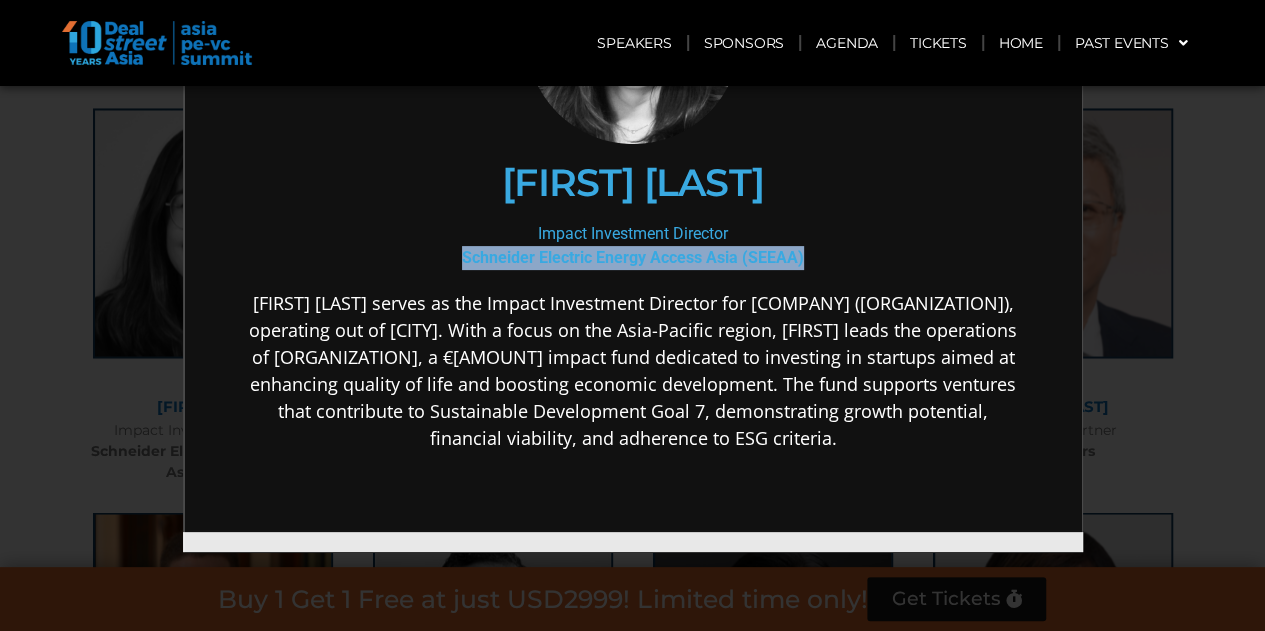 drag, startPoint x: 450, startPoint y: 258, endPoint x: 794, endPoint y: 246, distance: 344.20923 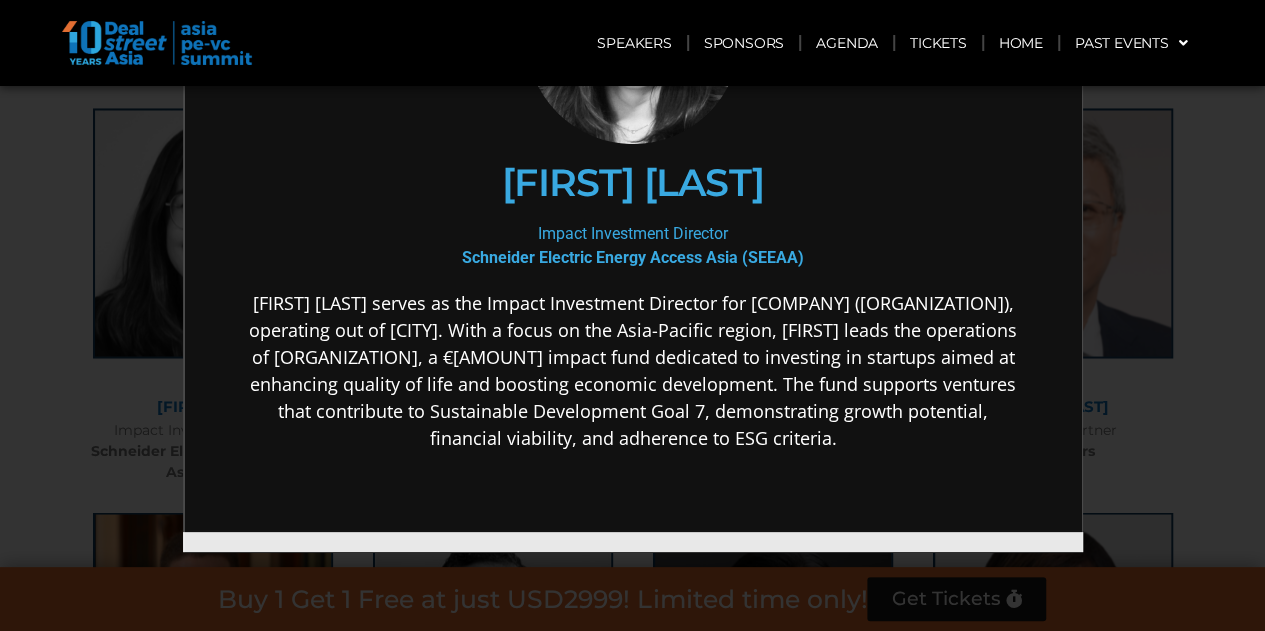drag, startPoint x: 456, startPoint y: 178, endPoint x: 827, endPoint y: 182, distance: 371.02158 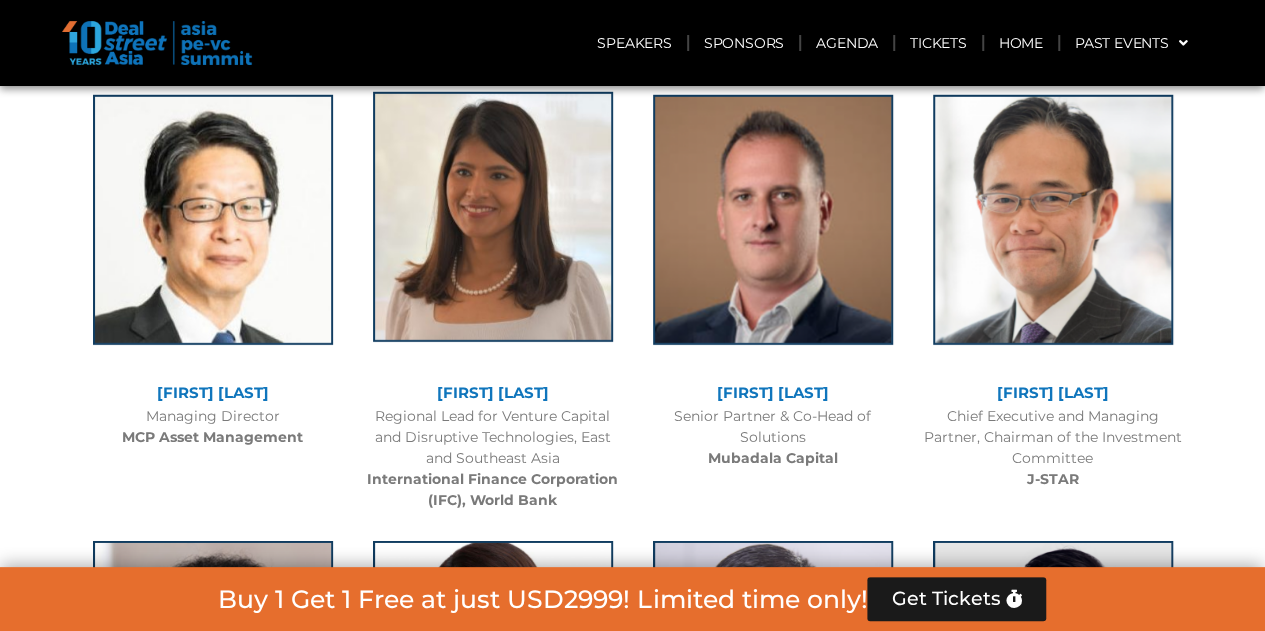 scroll, scrollTop: 2900, scrollLeft: 0, axis: vertical 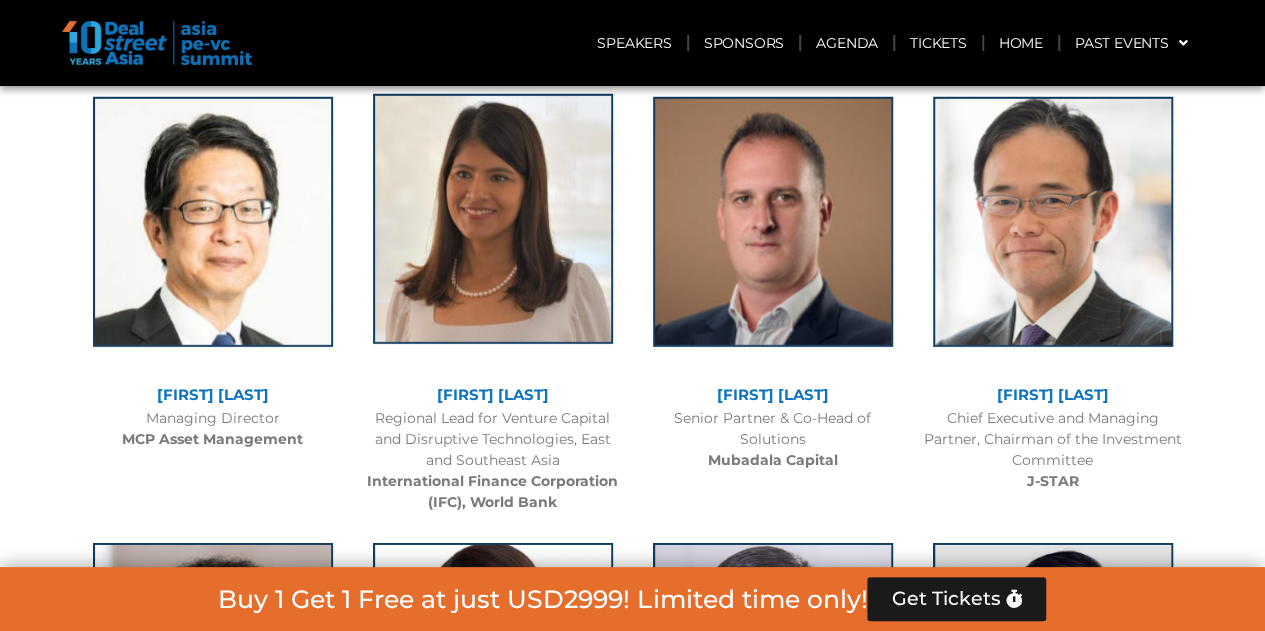 click 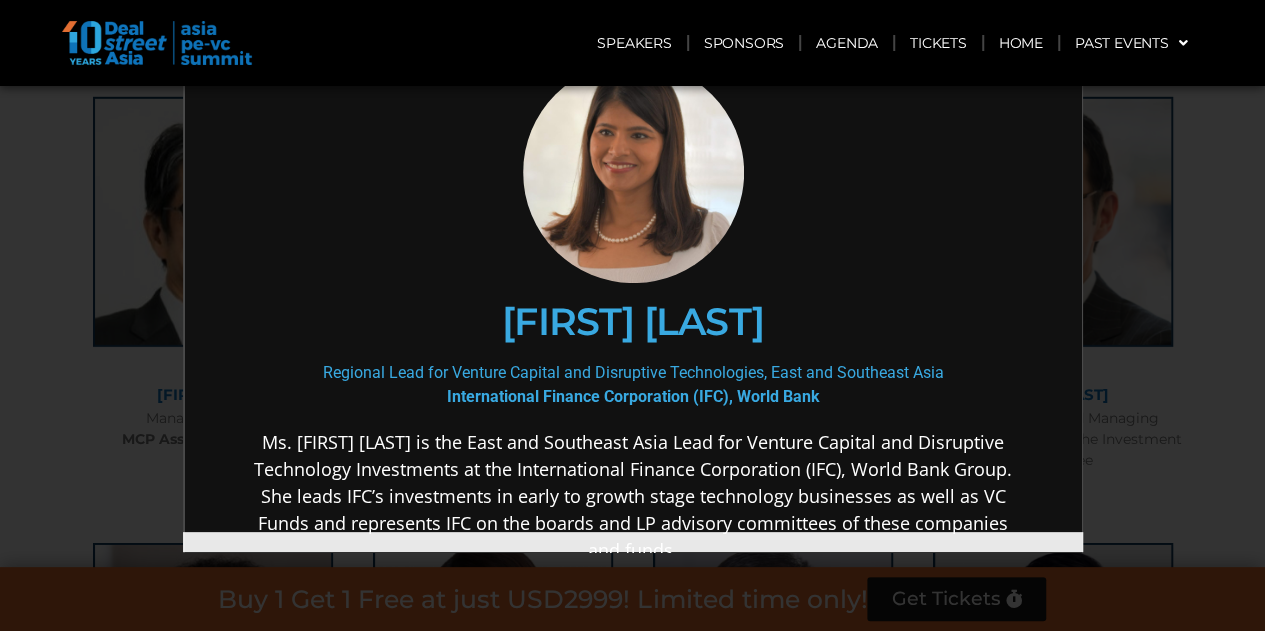 scroll, scrollTop: 100, scrollLeft: 0, axis: vertical 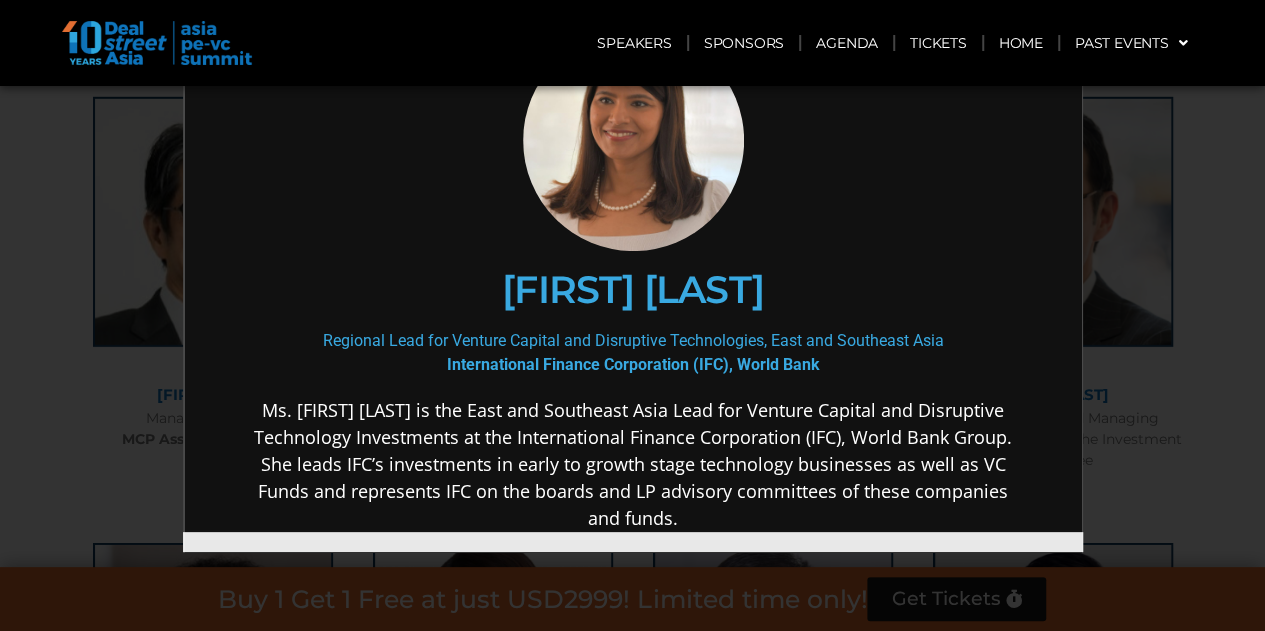 click on "Geetali Kumar" at bounding box center [630, 288] 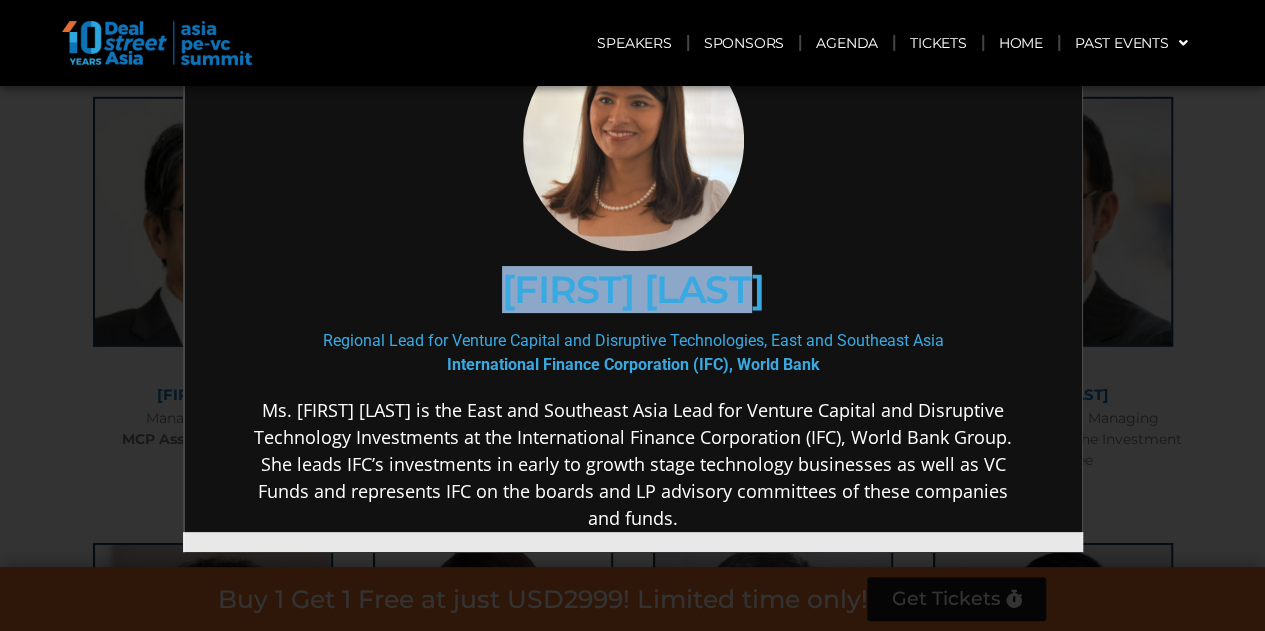 drag, startPoint x: 494, startPoint y: 281, endPoint x: 757, endPoint y: 292, distance: 263.22995 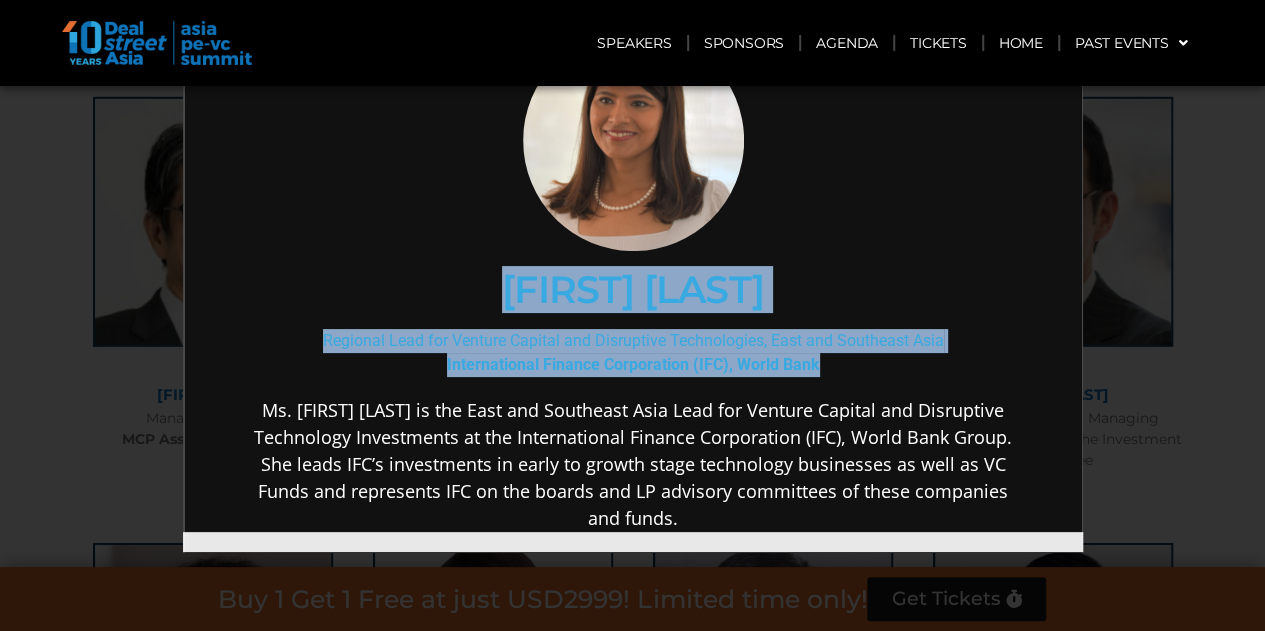 drag, startPoint x: 488, startPoint y: 277, endPoint x: 809, endPoint y: 363, distance: 332.32062 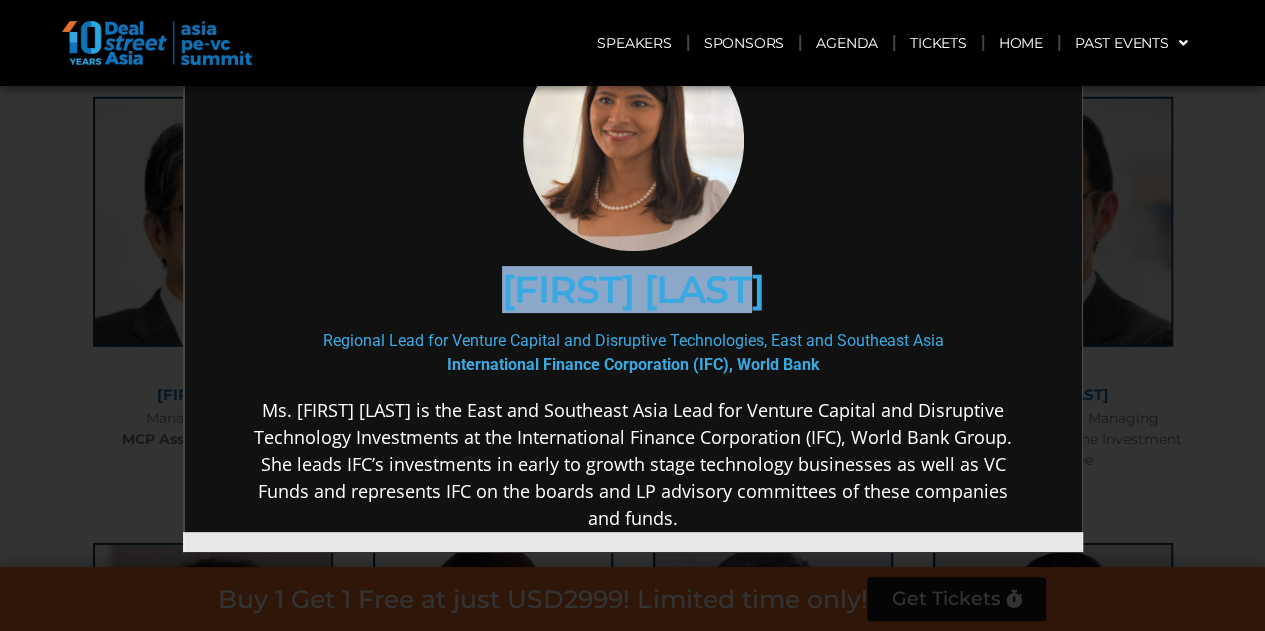 drag, startPoint x: 472, startPoint y: 279, endPoint x: 862, endPoint y: 305, distance: 390.8657 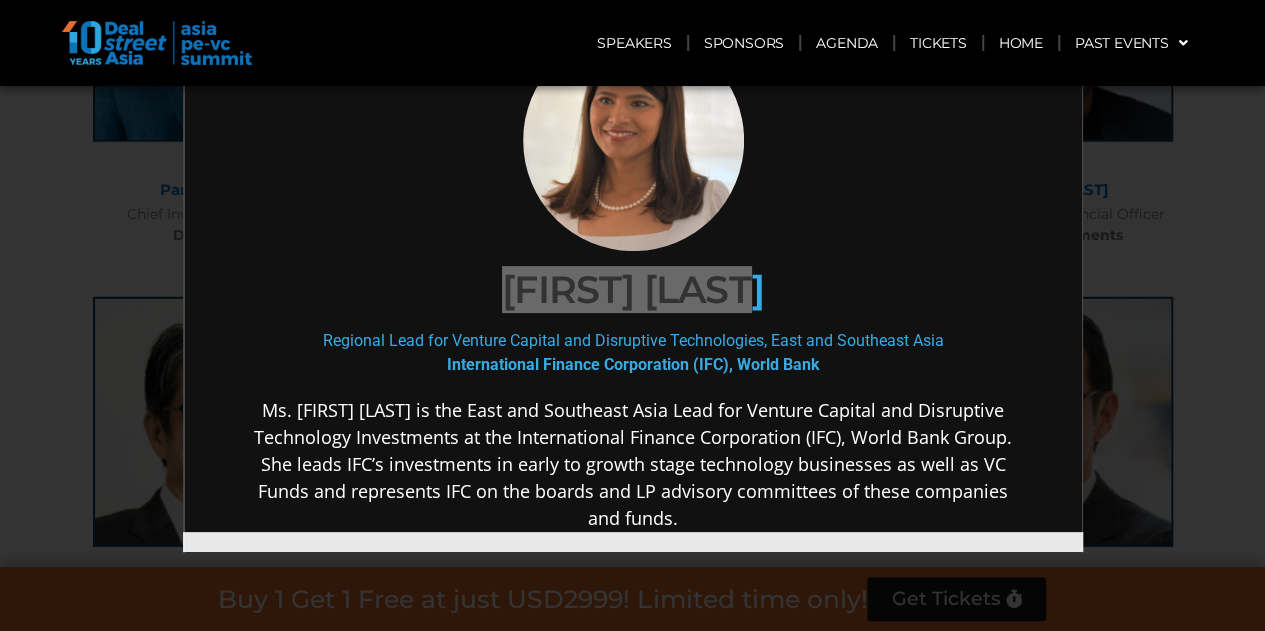 click on "×" at bounding box center (632, 315) 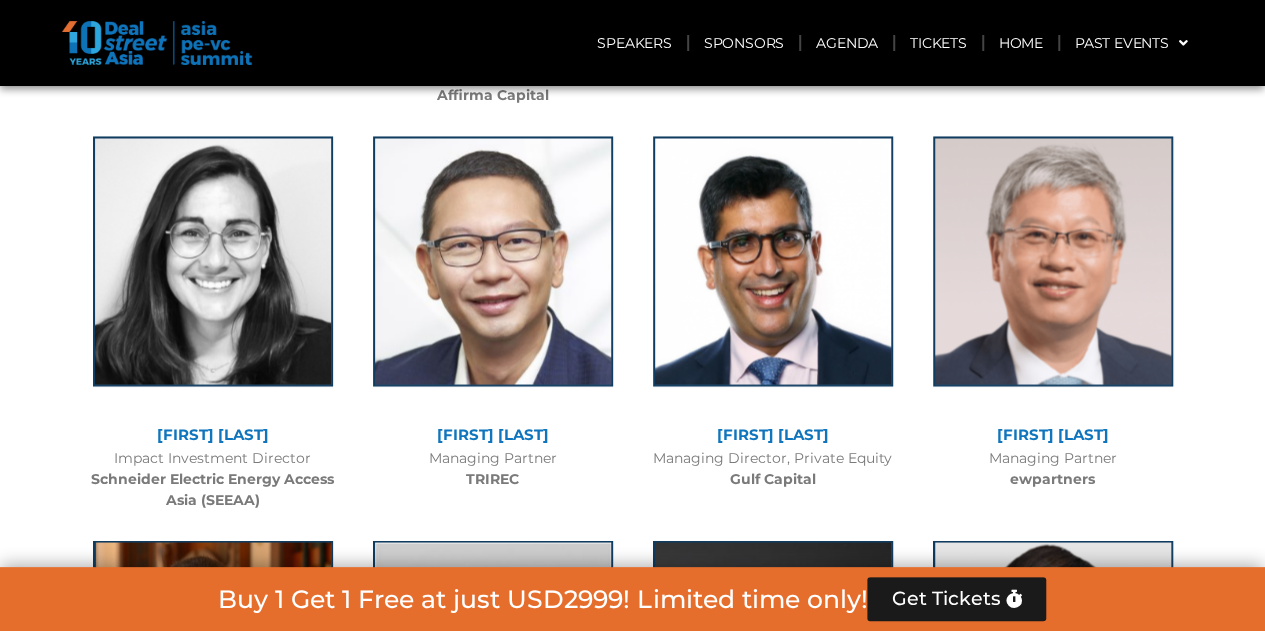scroll, scrollTop: 5400, scrollLeft: 0, axis: vertical 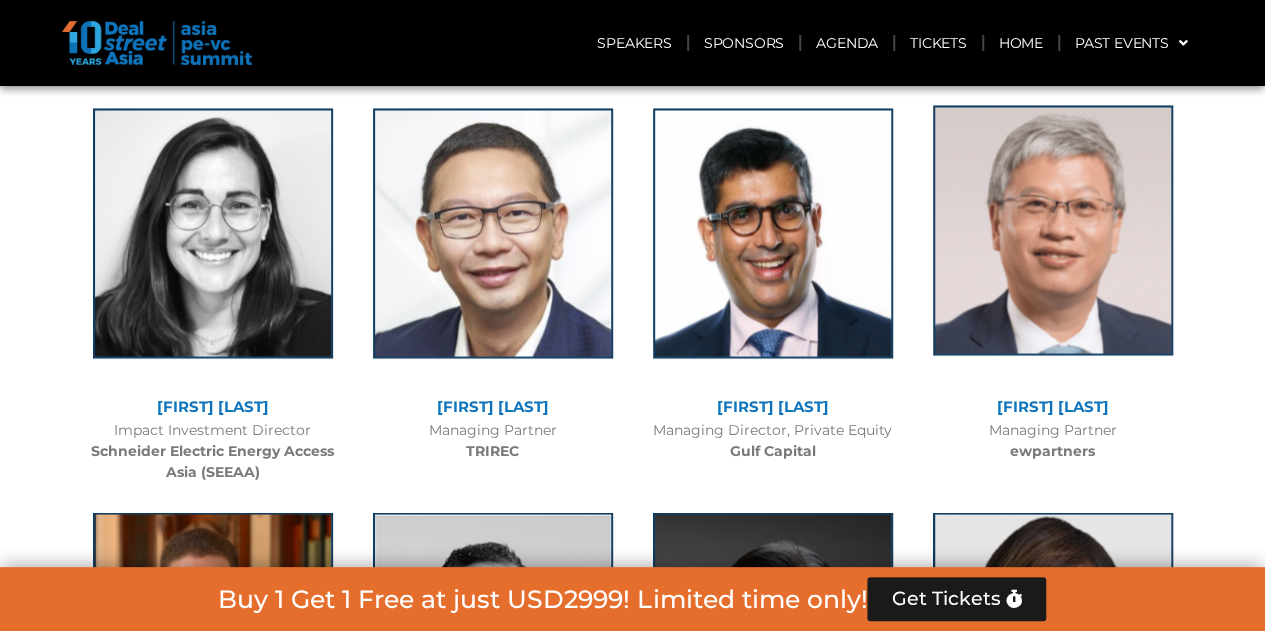 click 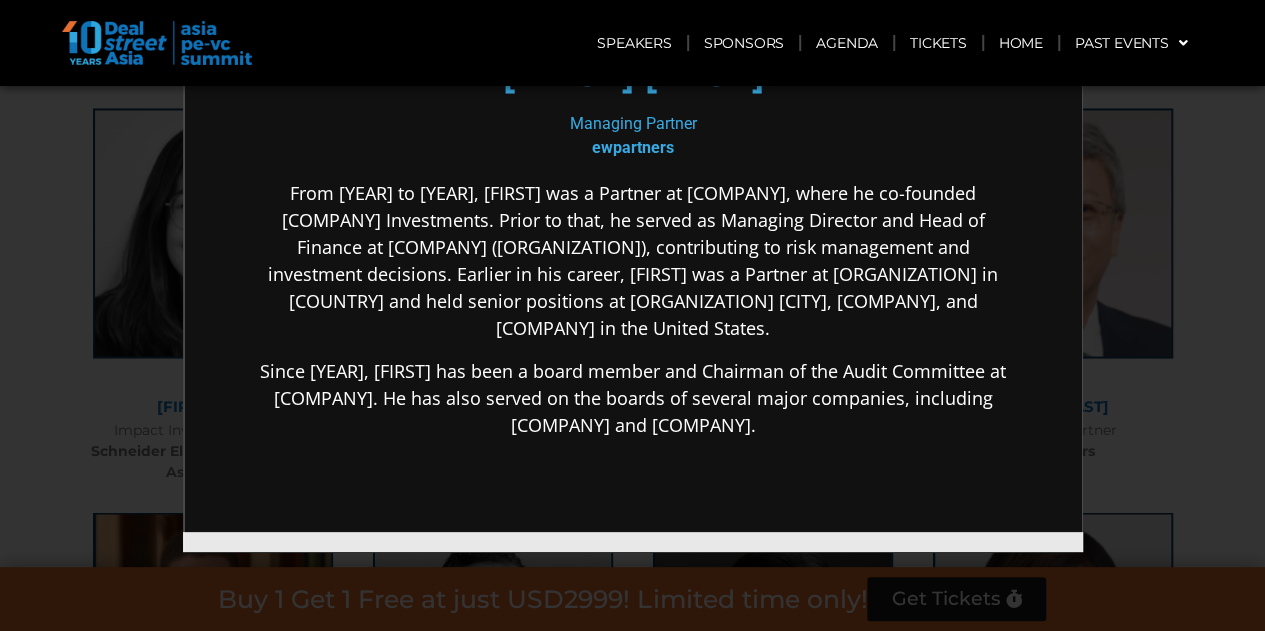 scroll, scrollTop: 400, scrollLeft: 0, axis: vertical 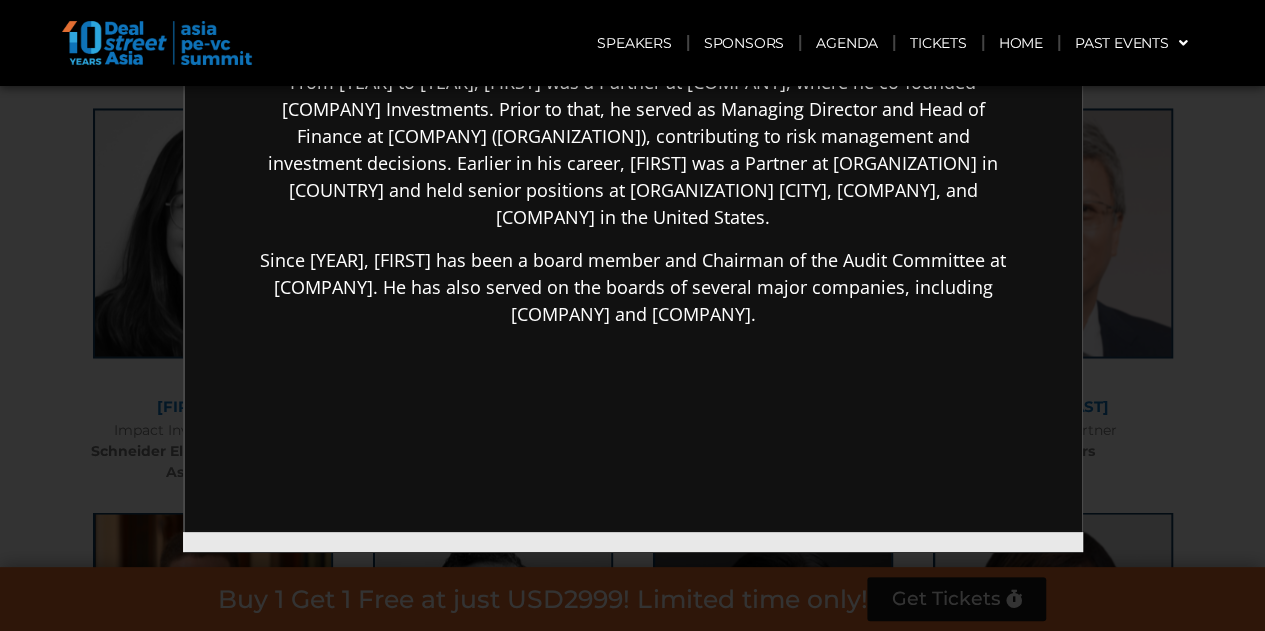 click on "×" at bounding box center [632, 315] 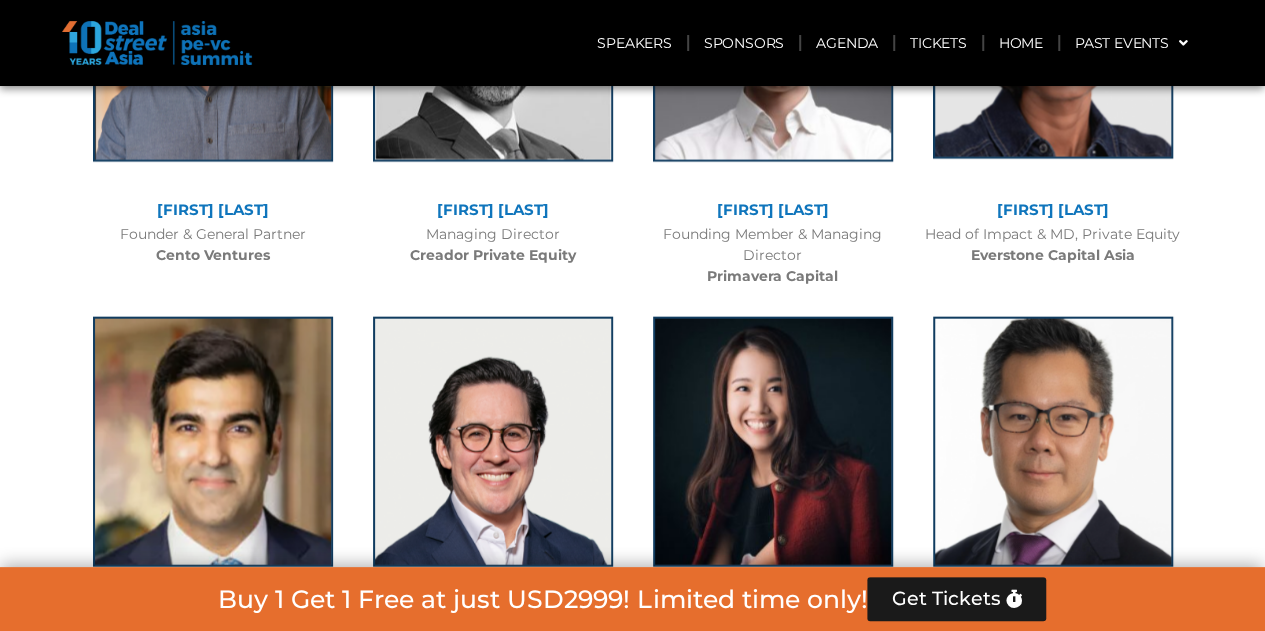 scroll, scrollTop: 5900, scrollLeft: 0, axis: vertical 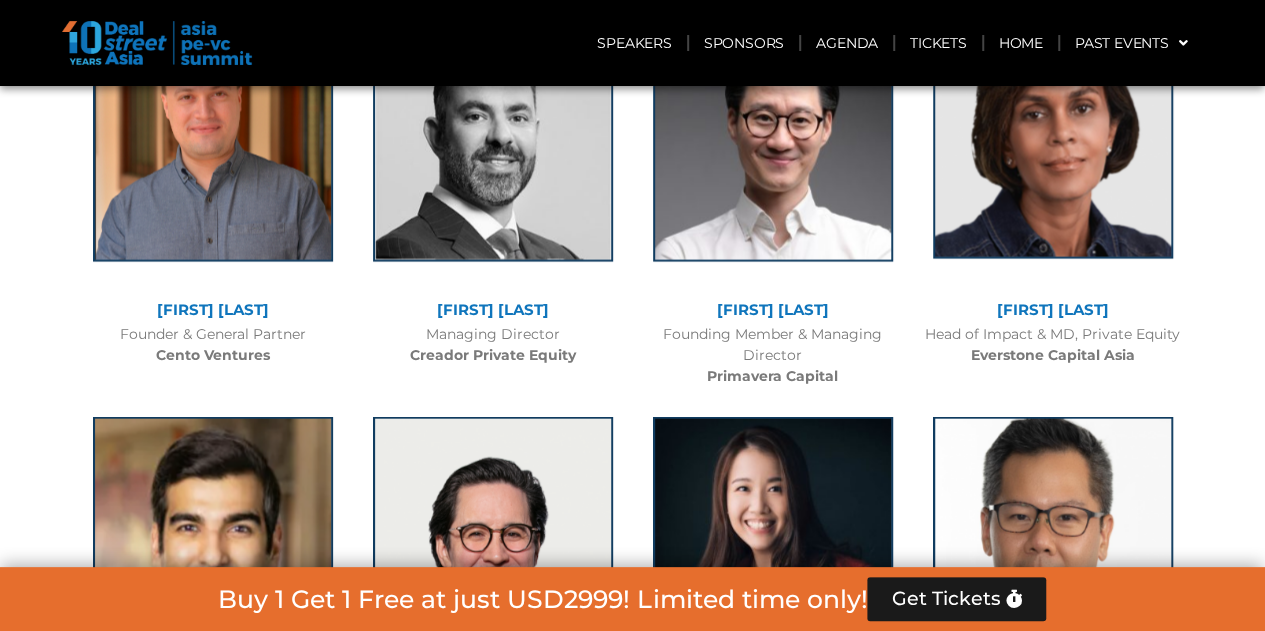click 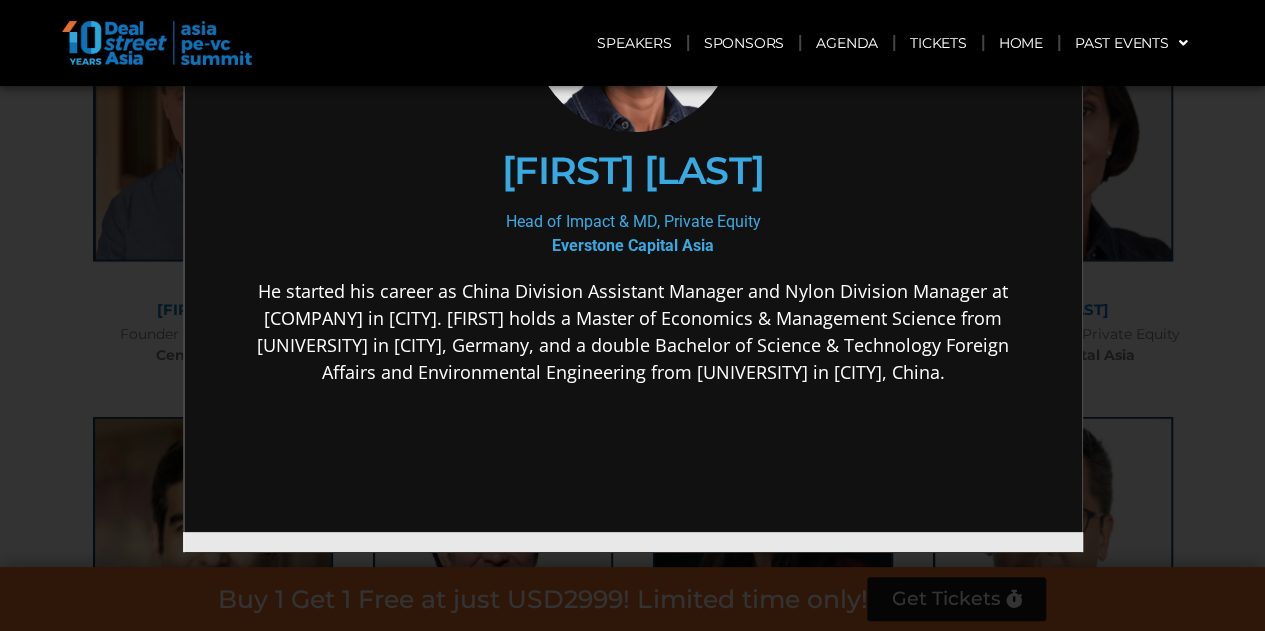 scroll, scrollTop: 100, scrollLeft: 0, axis: vertical 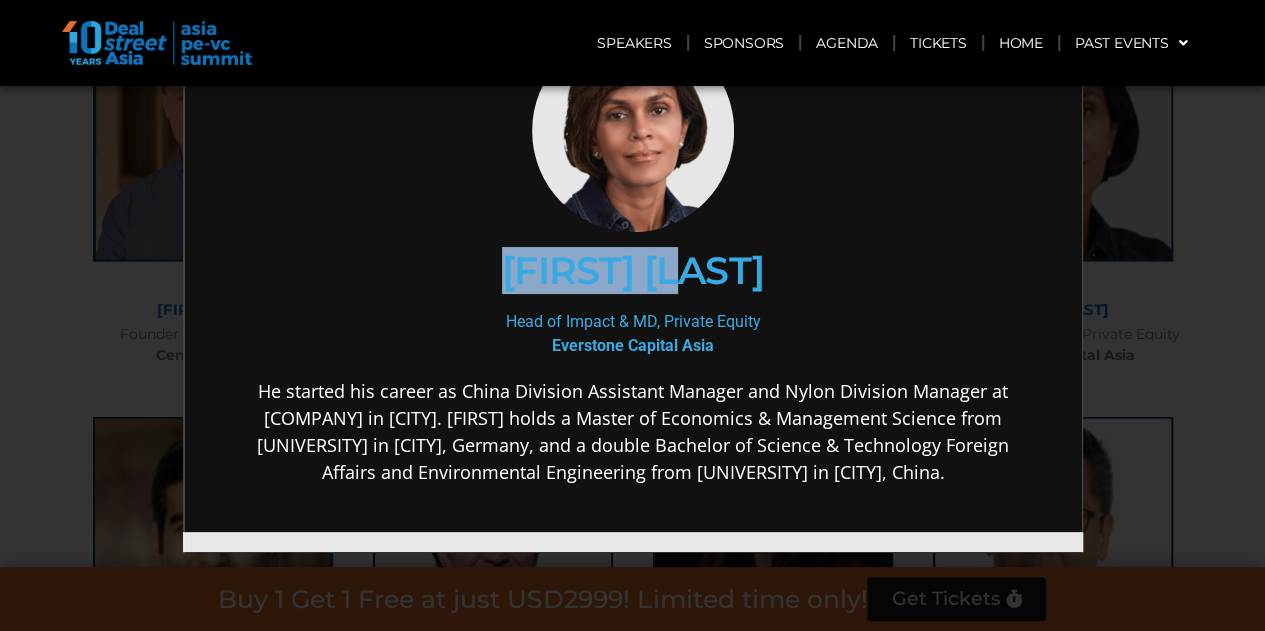 drag, startPoint x: 454, startPoint y: 250, endPoint x: 688, endPoint y: 265, distance: 234.48027 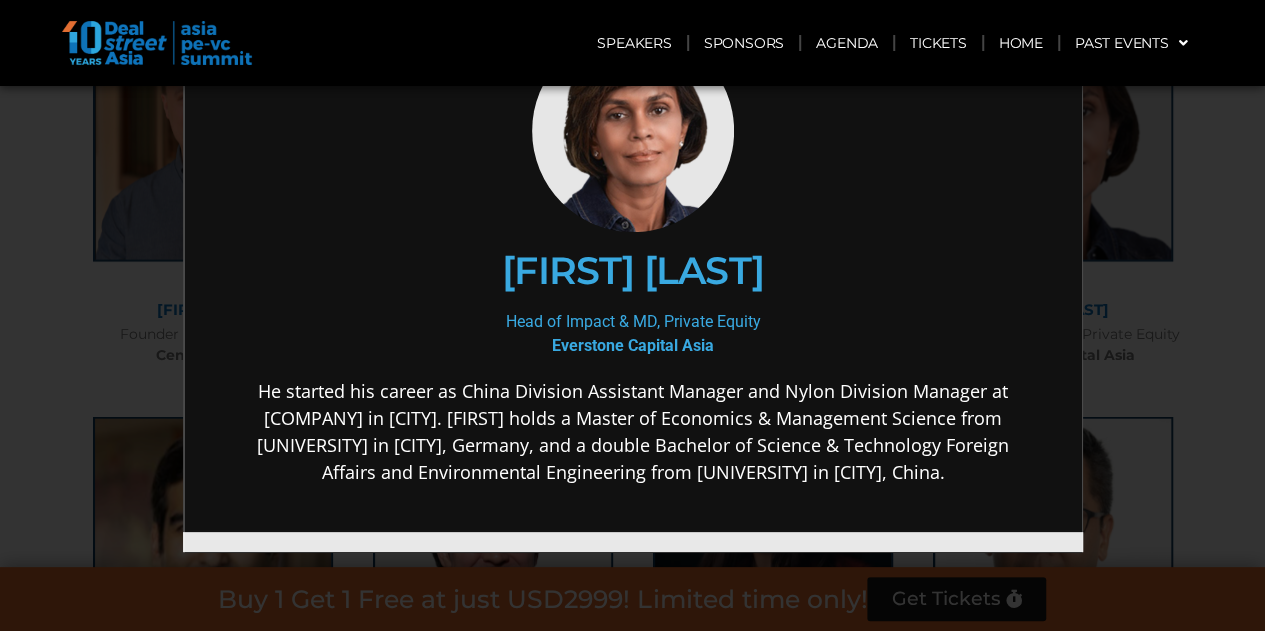 click on "Roshini Bakshi" at bounding box center [630, 269] 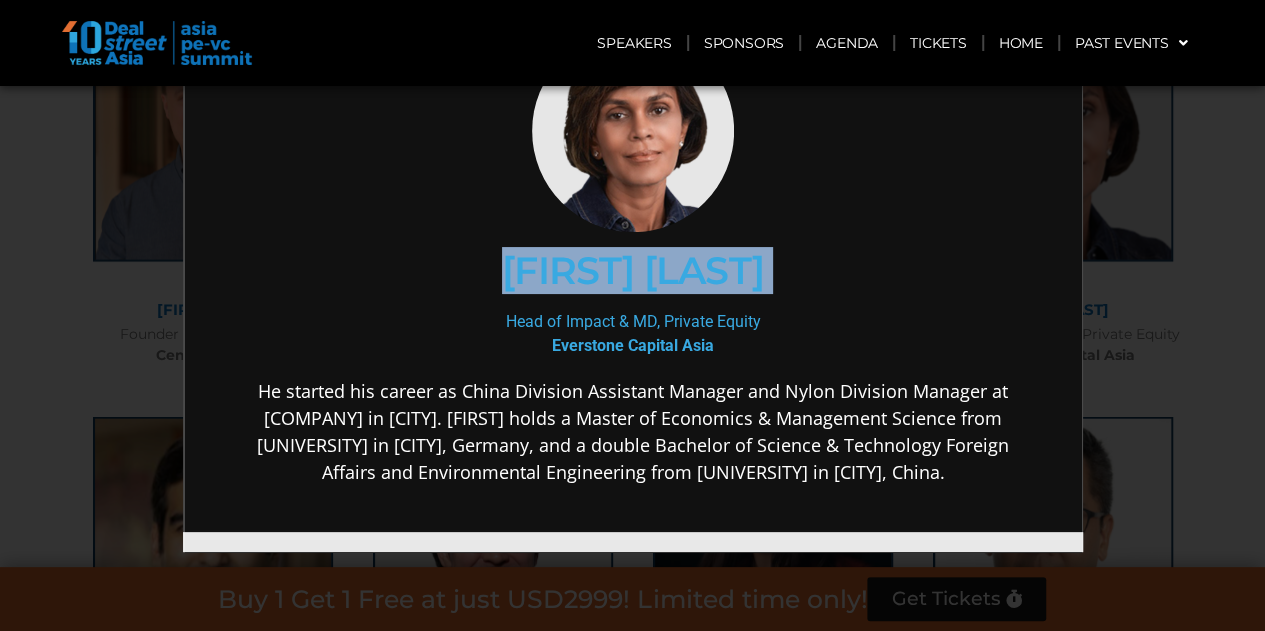 drag, startPoint x: 787, startPoint y: 255, endPoint x: 527, endPoint y: 251, distance: 260.03076 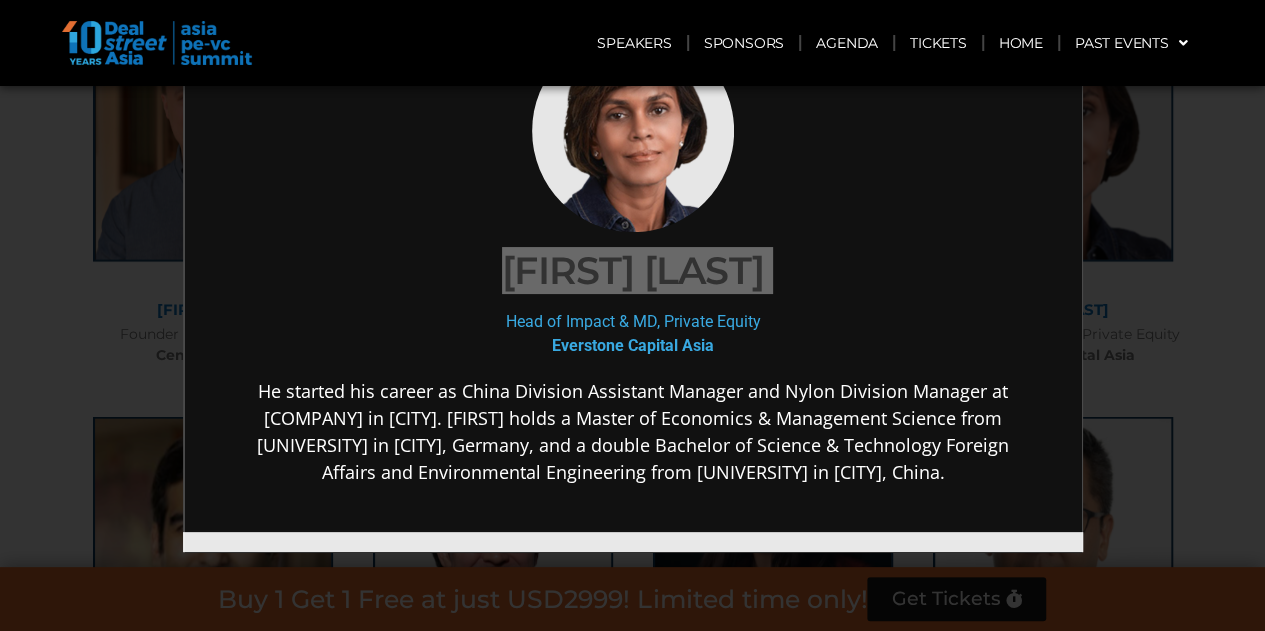 click on "×" at bounding box center (632, 315) 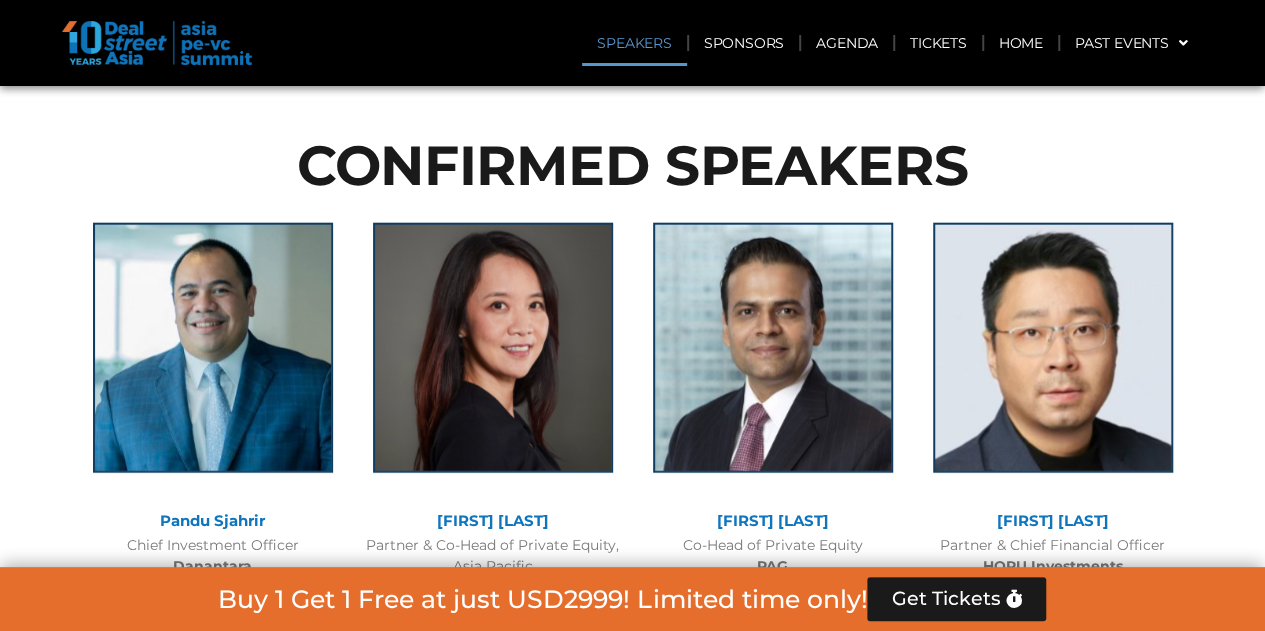 scroll, scrollTop: 2400, scrollLeft: 0, axis: vertical 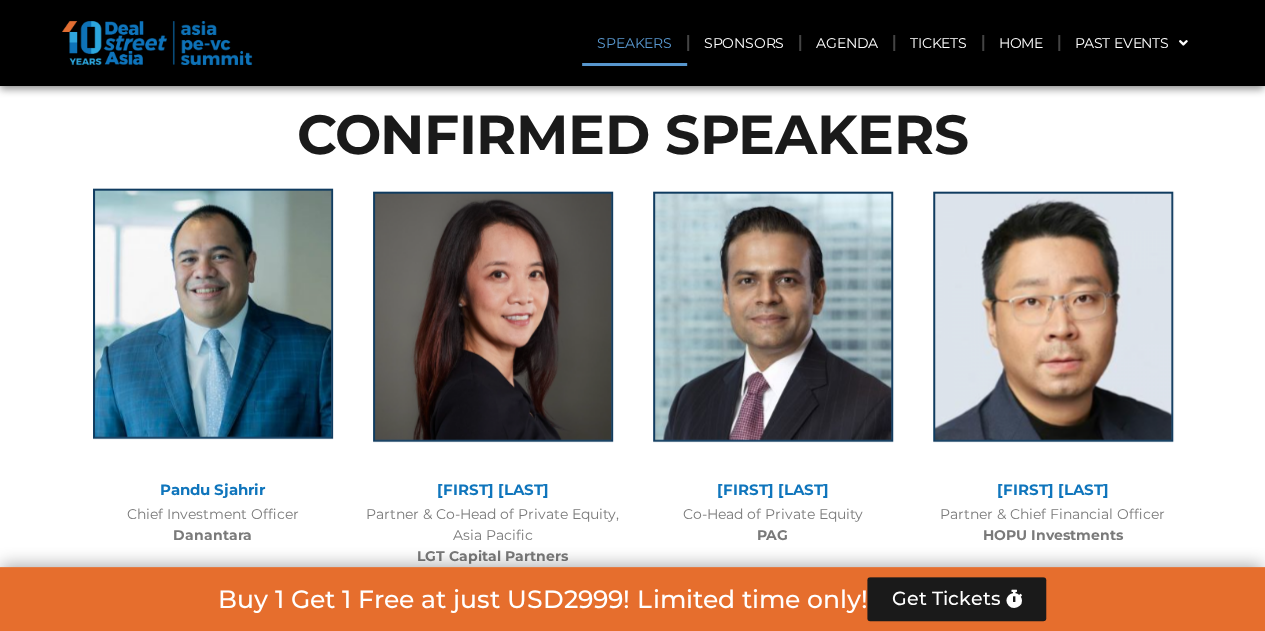 click 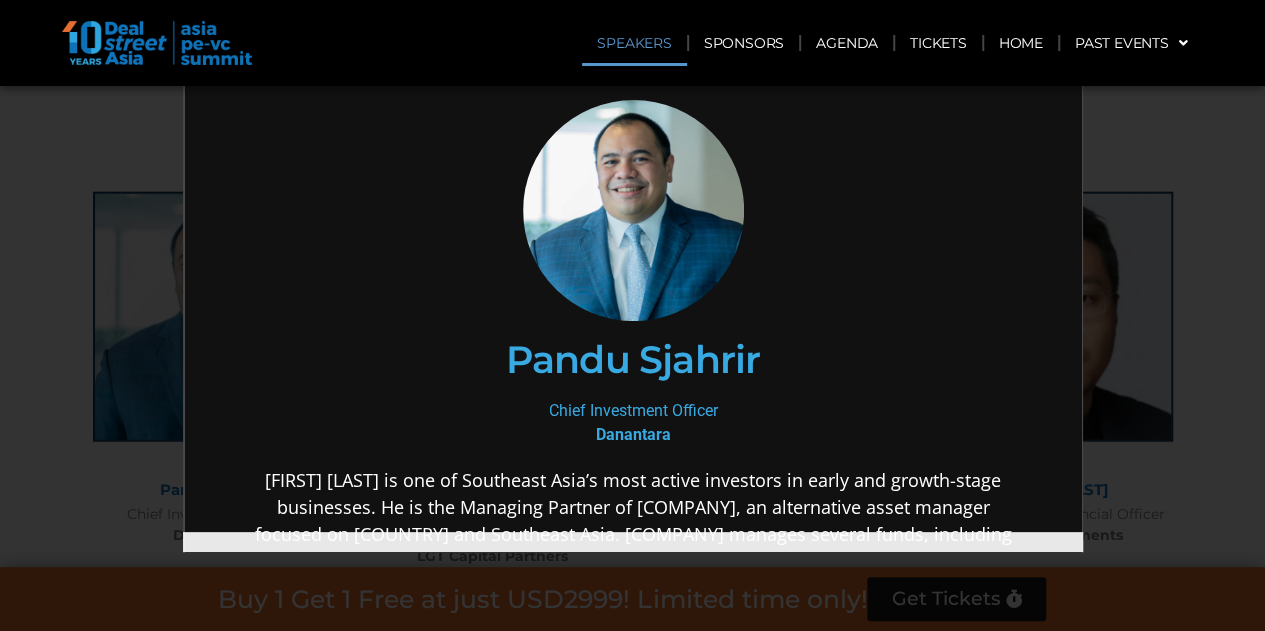 scroll, scrollTop: 0, scrollLeft: 0, axis: both 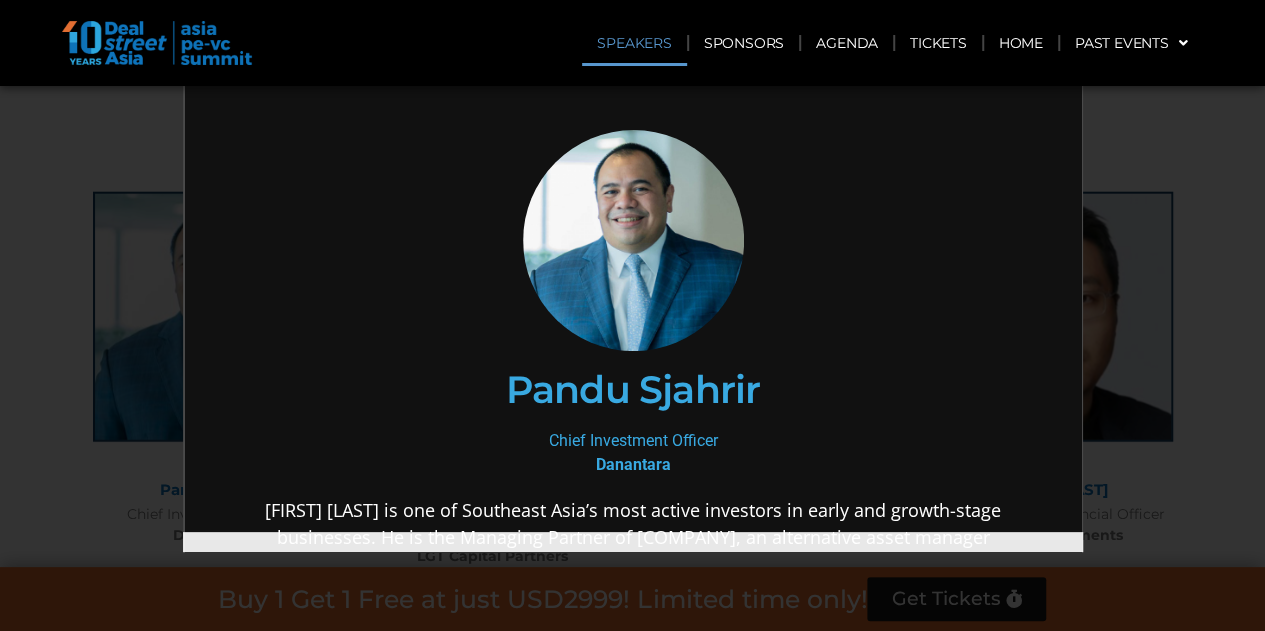 click on "×" at bounding box center (632, 315) 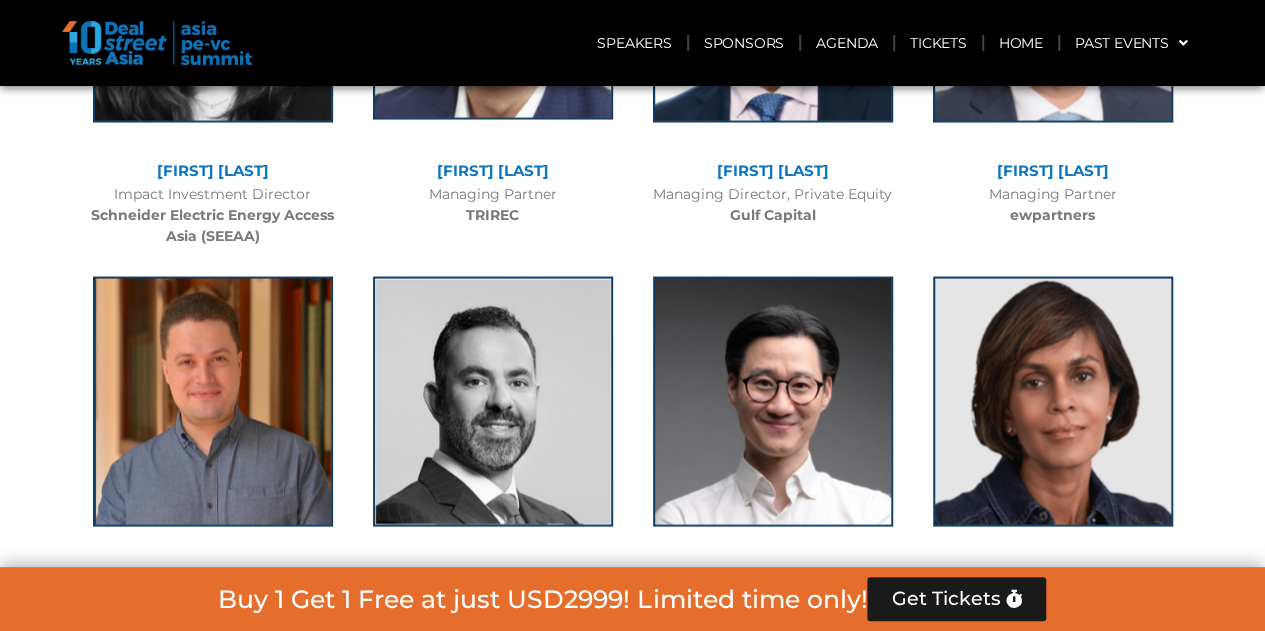 scroll, scrollTop: 5400, scrollLeft: 0, axis: vertical 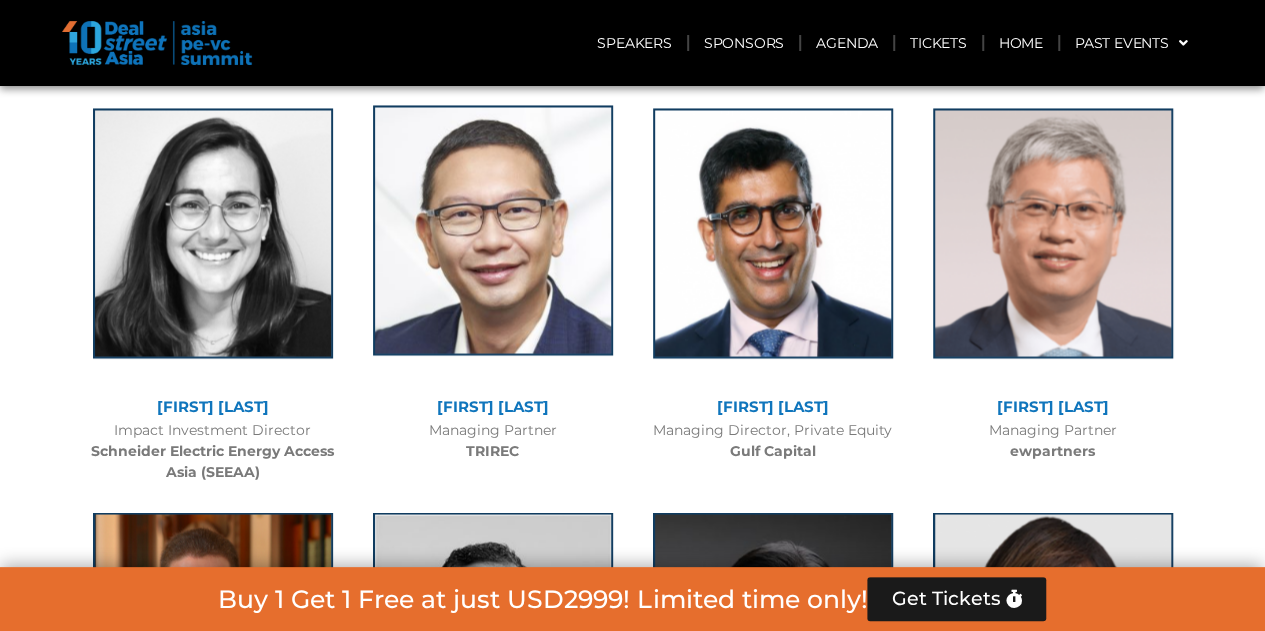 click 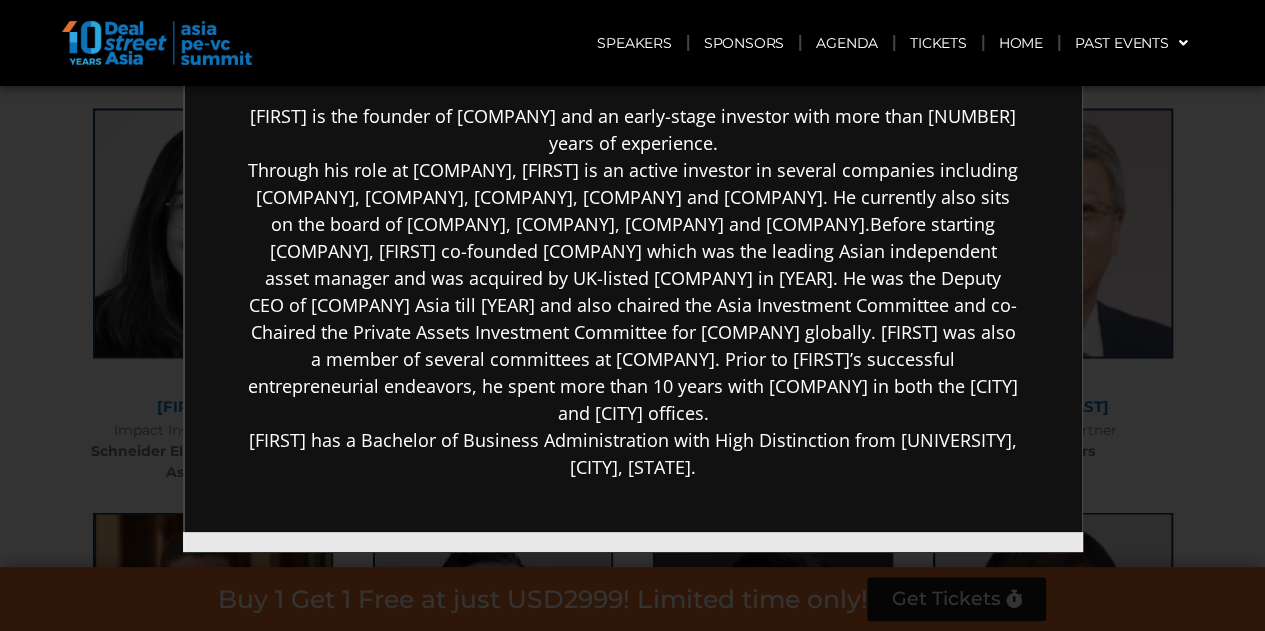 scroll, scrollTop: 400, scrollLeft: 0, axis: vertical 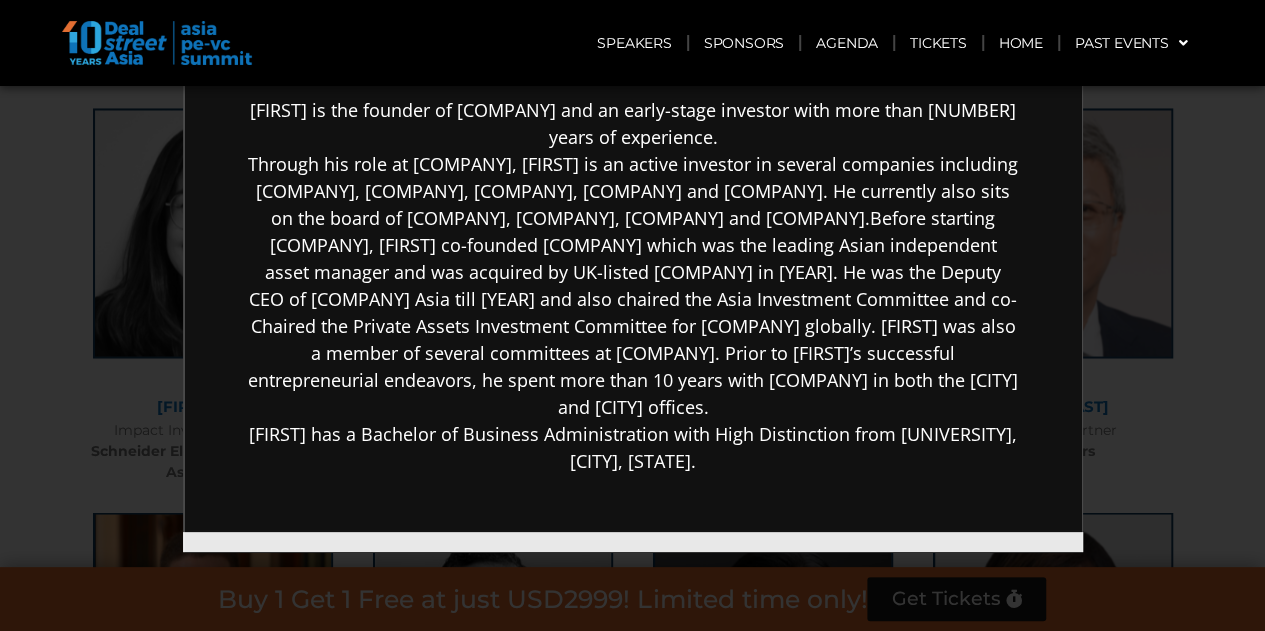 click on "×" at bounding box center (632, 315) 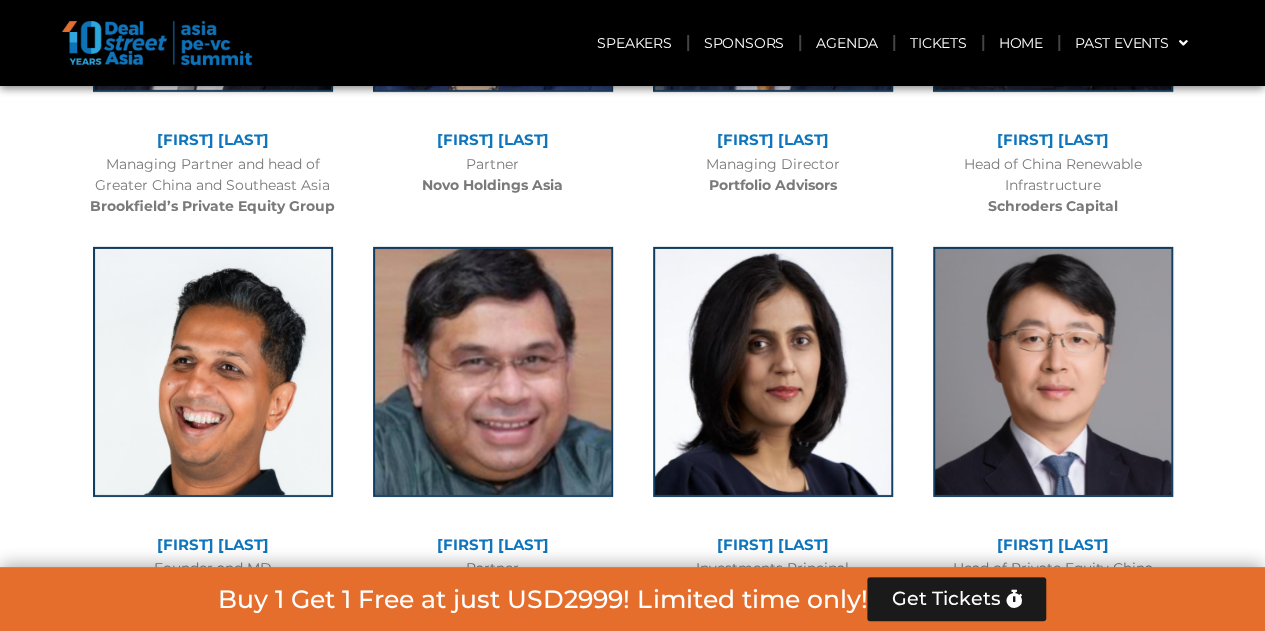 scroll, scrollTop: 7100, scrollLeft: 0, axis: vertical 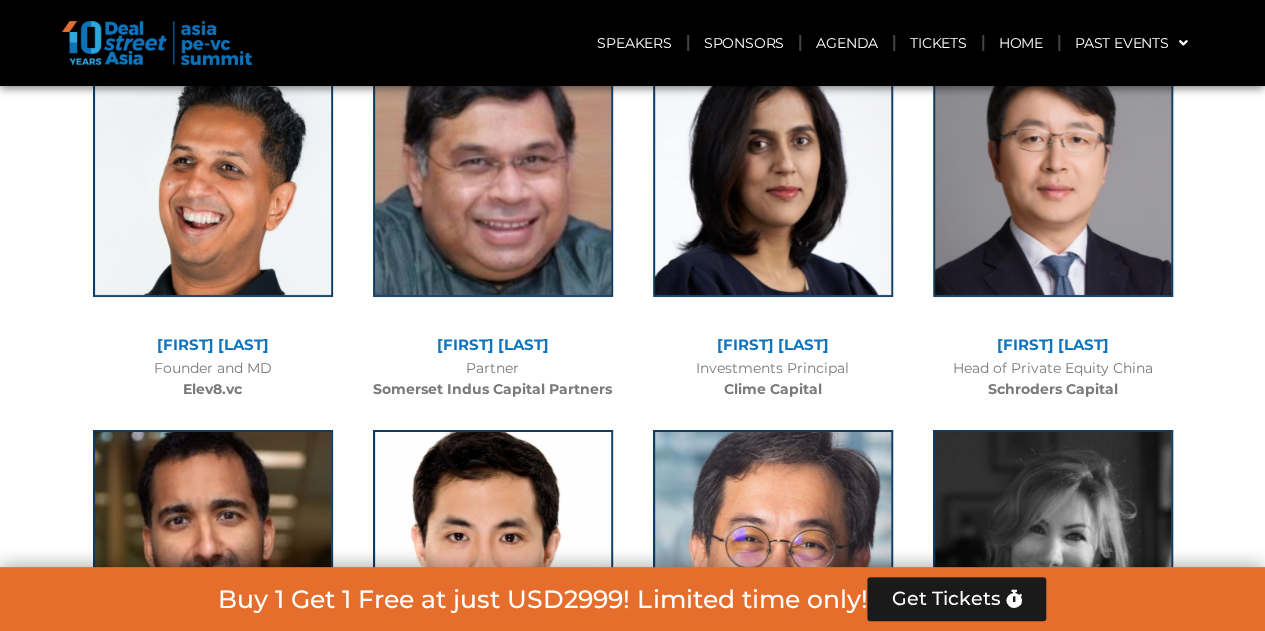 click on "Namrata Singh" 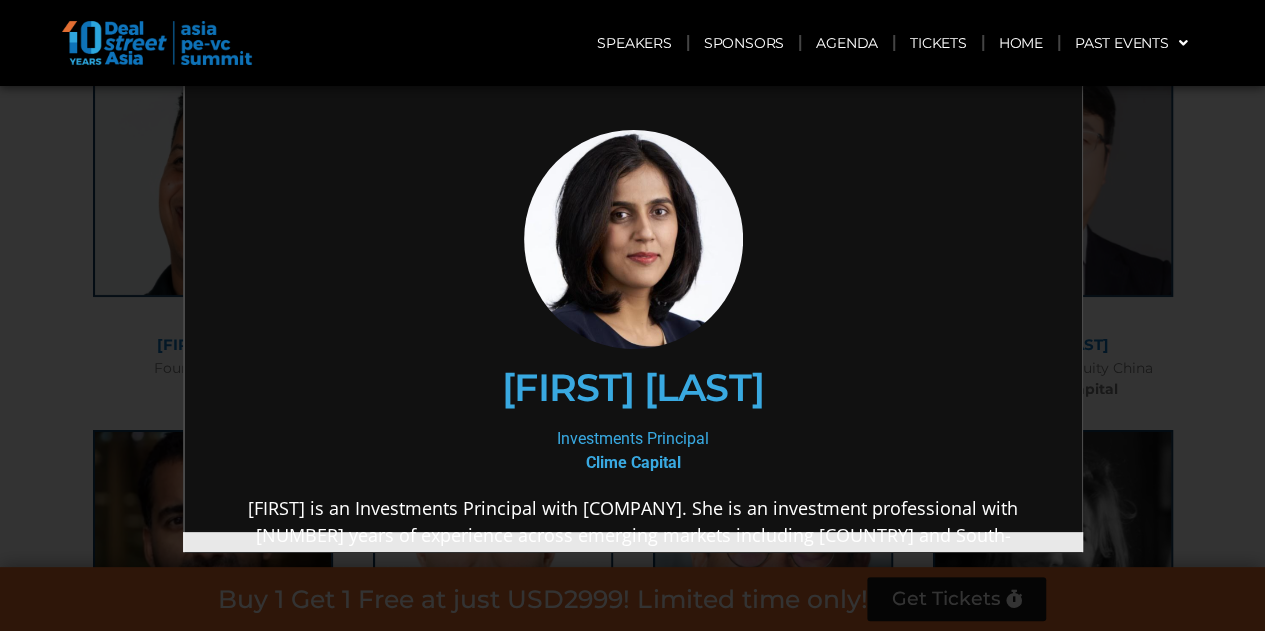scroll, scrollTop: 0, scrollLeft: 0, axis: both 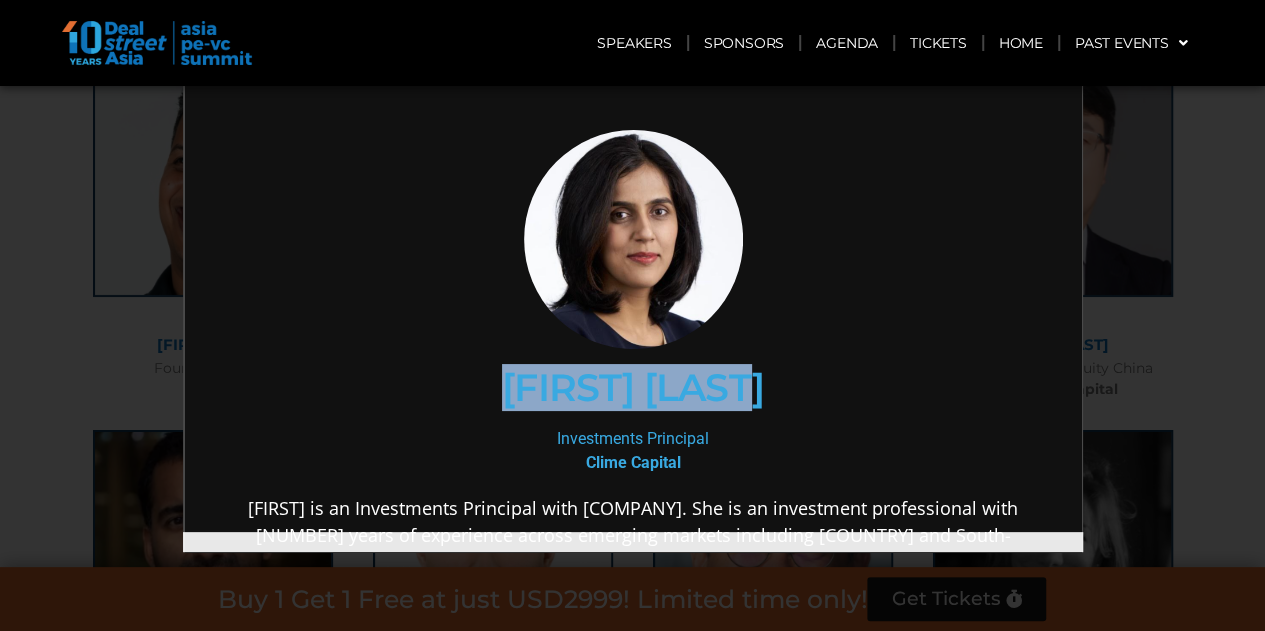 drag, startPoint x: 460, startPoint y: 379, endPoint x: 848, endPoint y: 381, distance: 388.00516 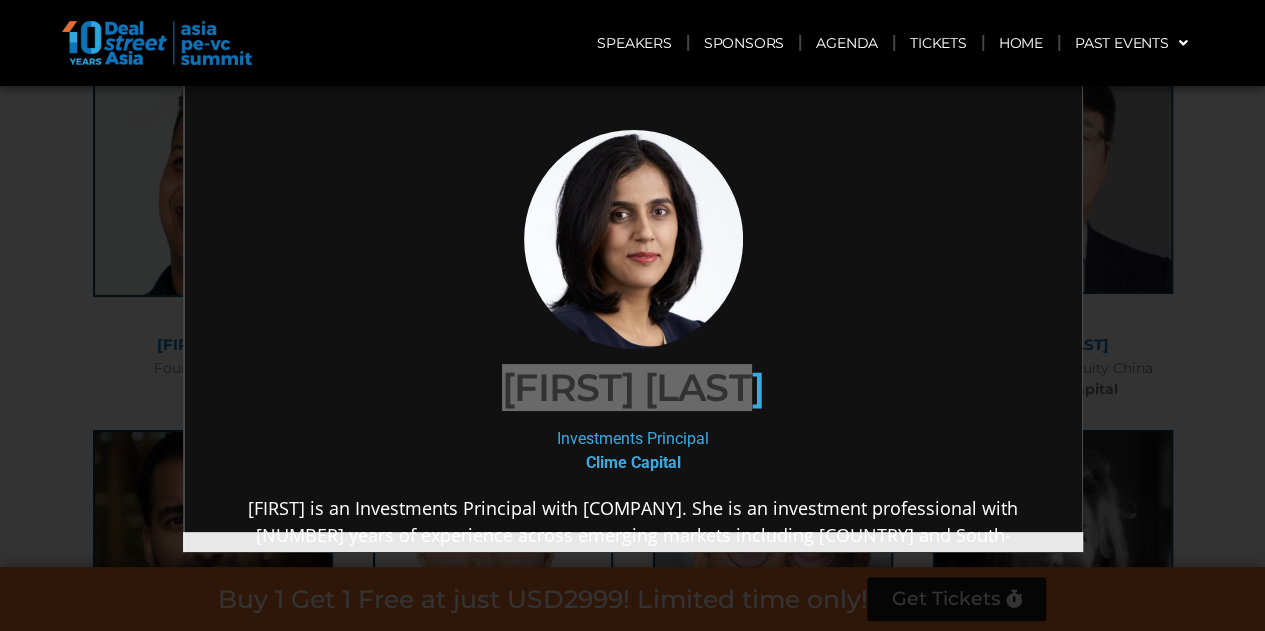 click on "×" at bounding box center [632, 315] 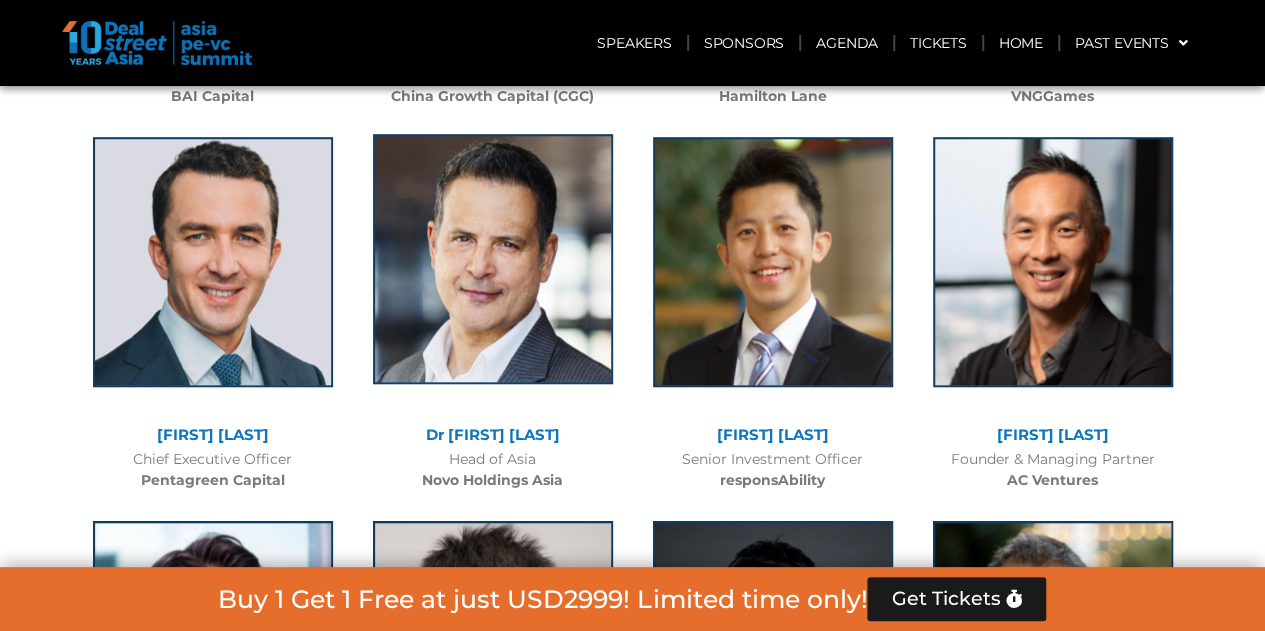 scroll, scrollTop: 8200, scrollLeft: 0, axis: vertical 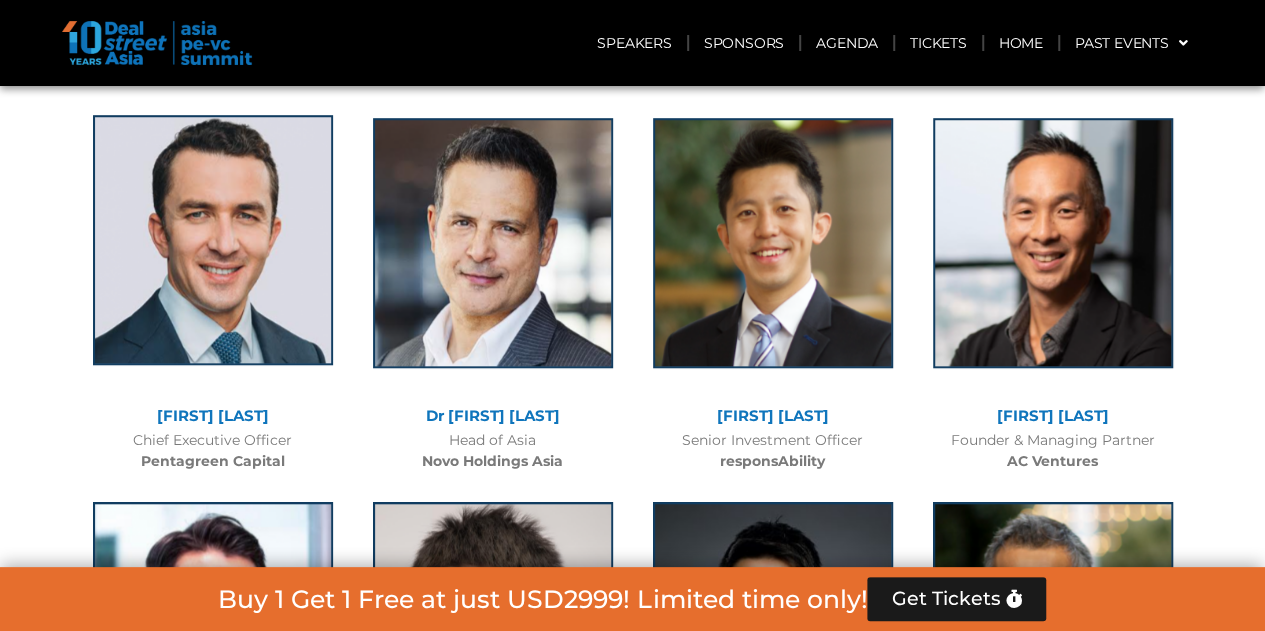 click 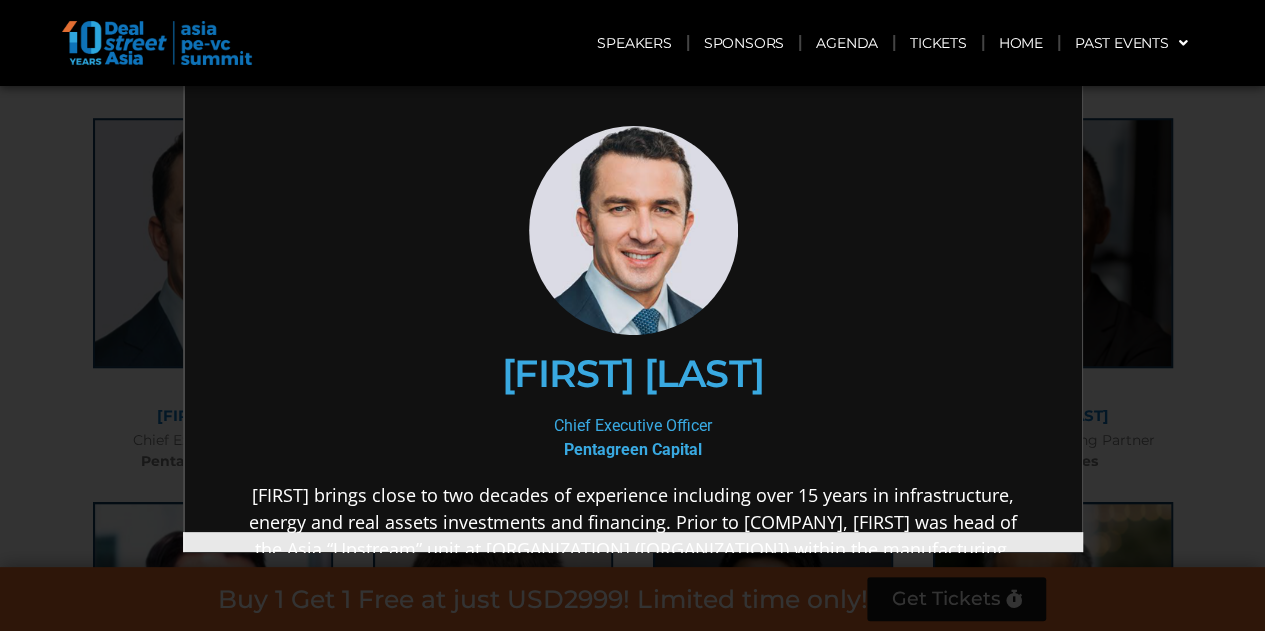 scroll, scrollTop: 0, scrollLeft: 0, axis: both 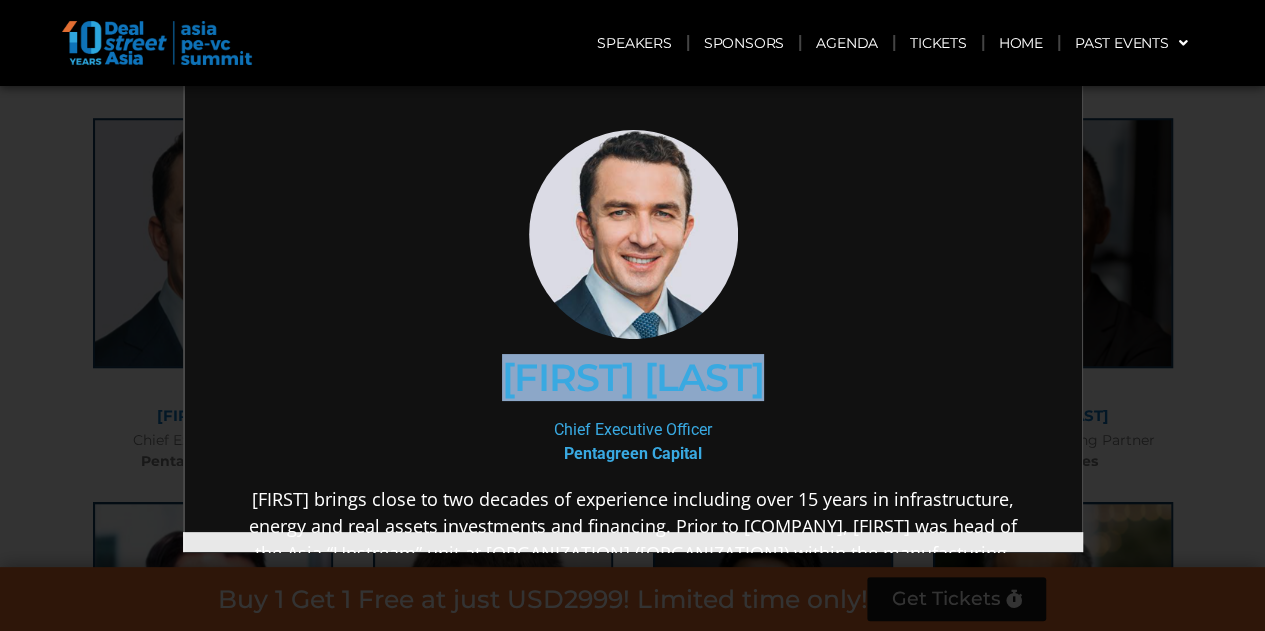 drag, startPoint x: 462, startPoint y: 381, endPoint x: 761, endPoint y: 381, distance: 299 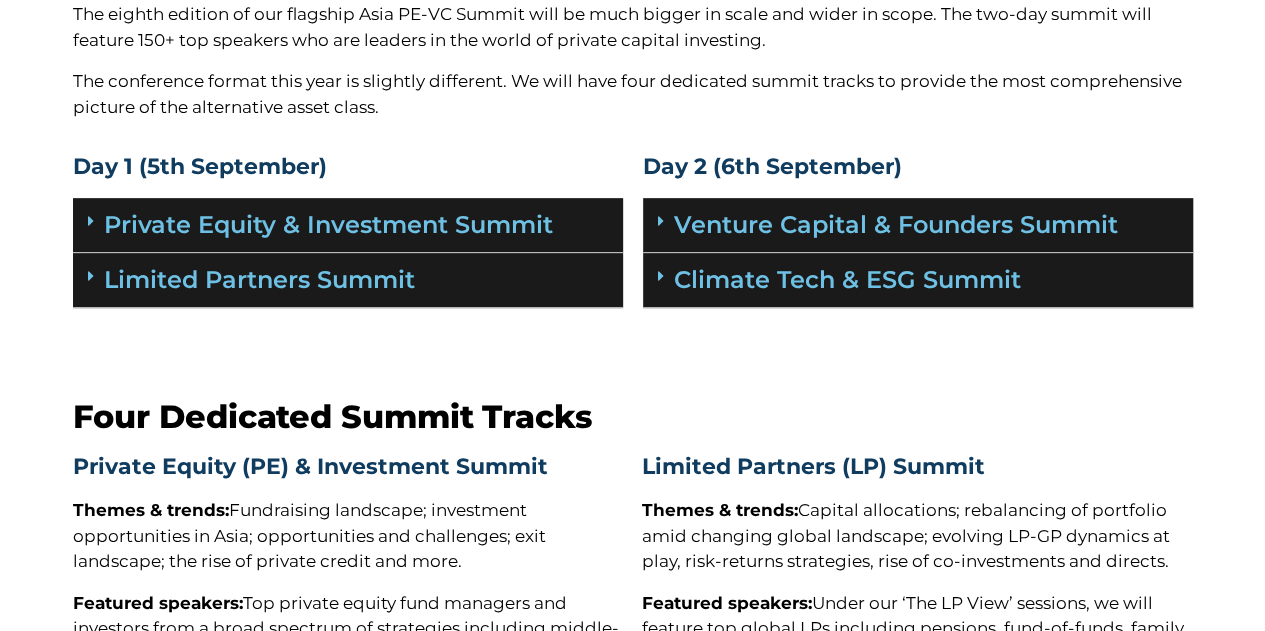 scroll, scrollTop: 0, scrollLeft: 0, axis: both 